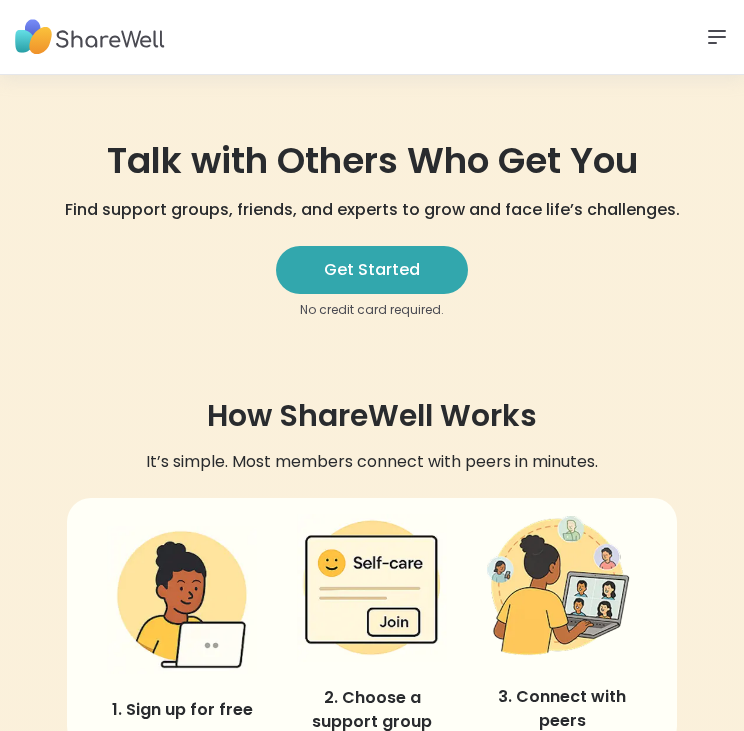 scroll, scrollTop: 0, scrollLeft: 0, axis: both 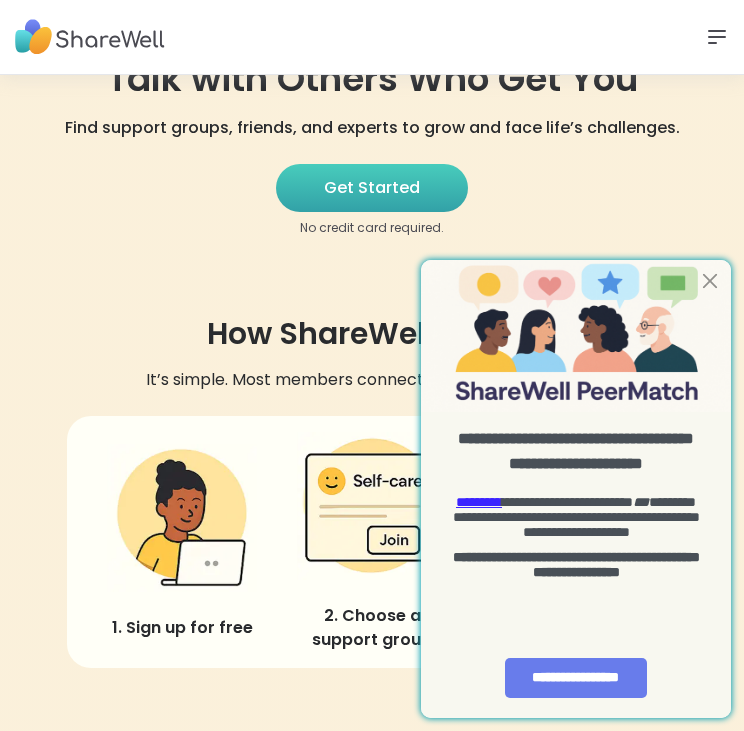 click on "Get Started" at bounding box center [372, 188] 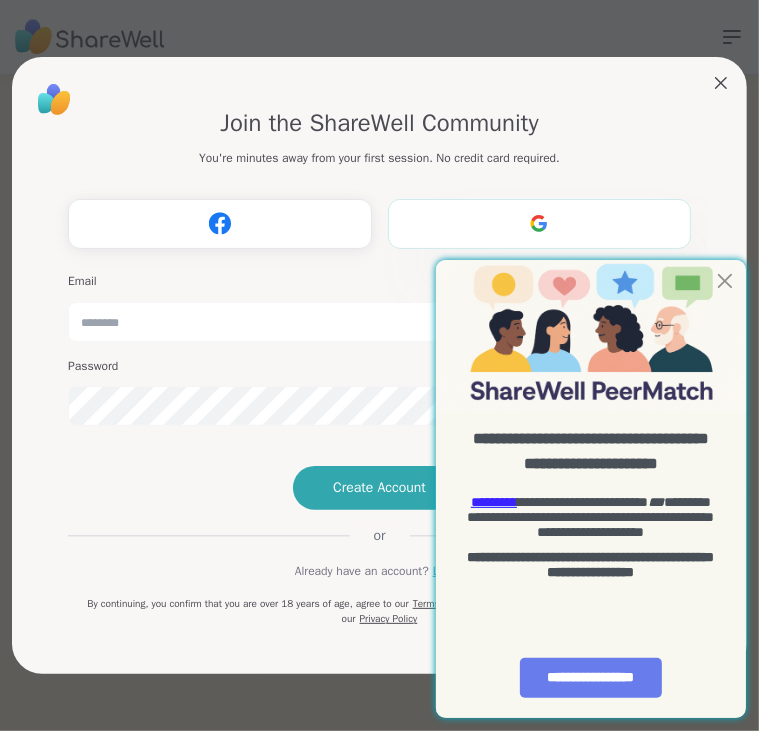 click at bounding box center (539, 223) 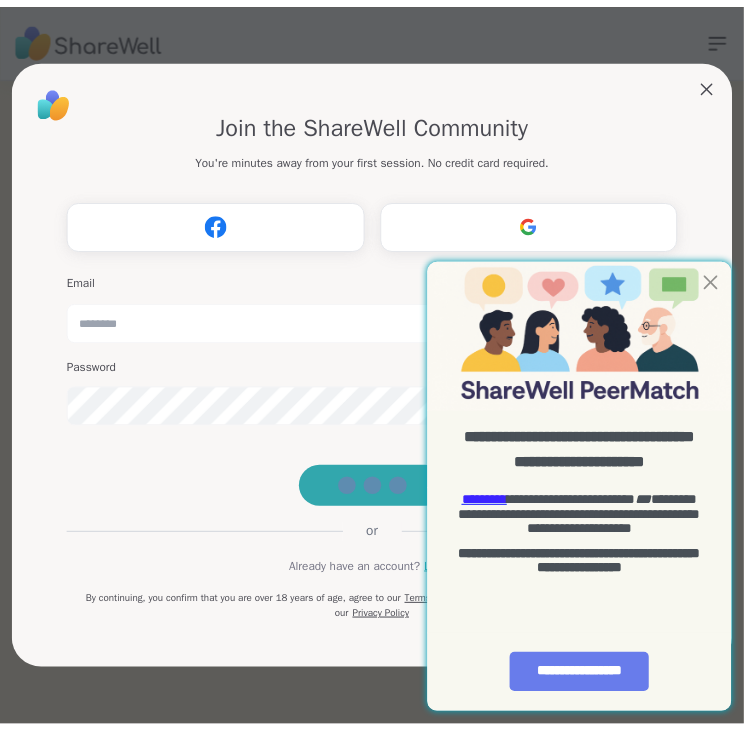 scroll, scrollTop: 0, scrollLeft: 0, axis: both 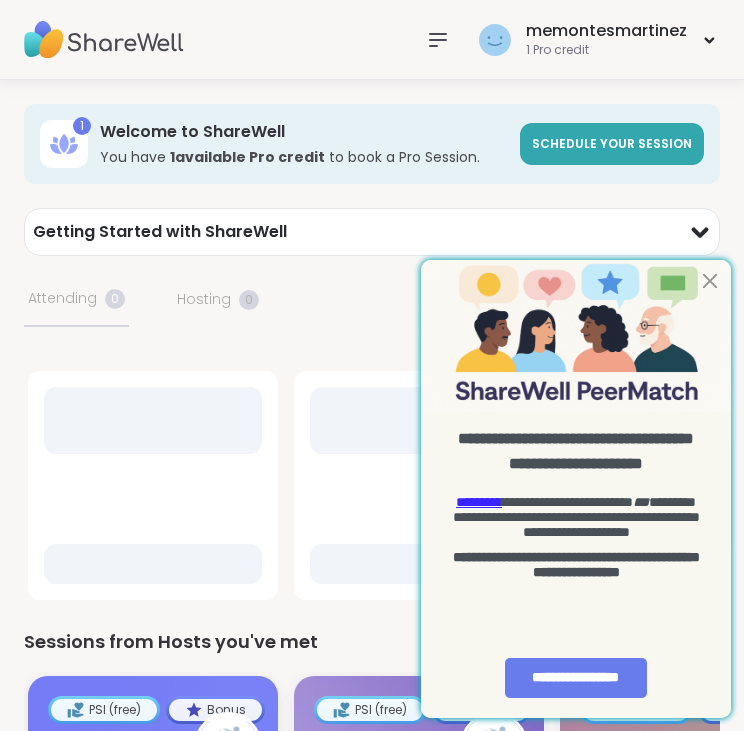 click at bounding box center [576, 335] 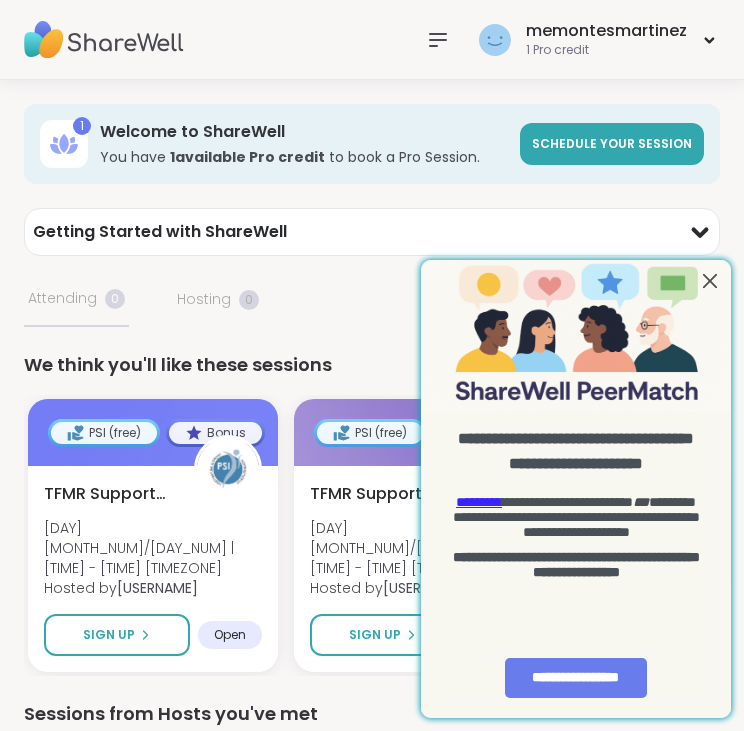 click at bounding box center [710, 281] 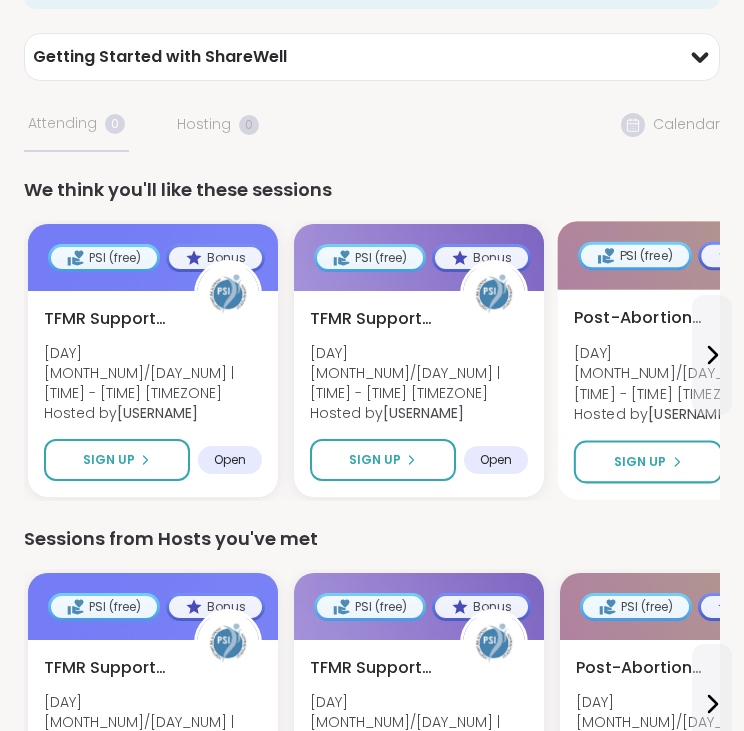 scroll, scrollTop: 243, scrollLeft: 0, axis: vertical 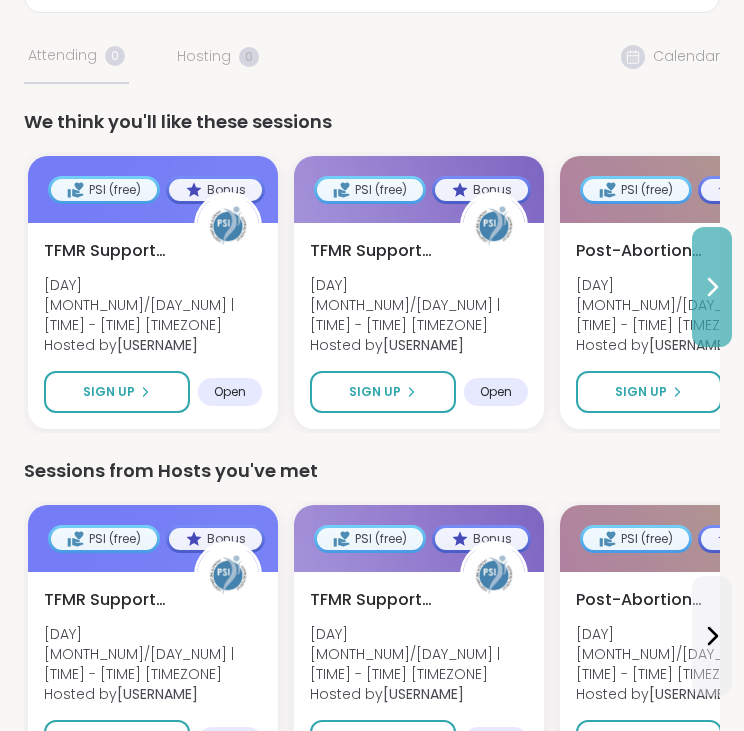click 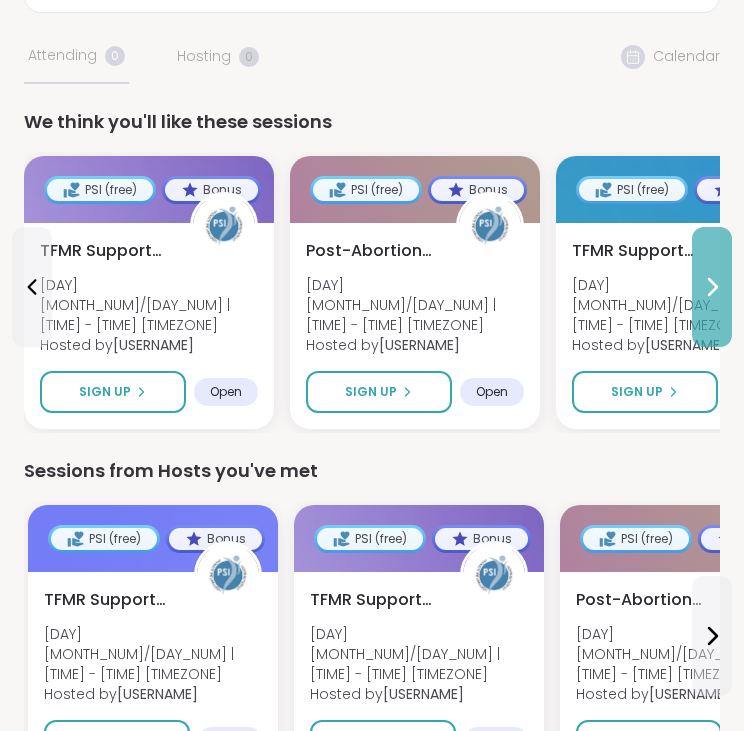 click 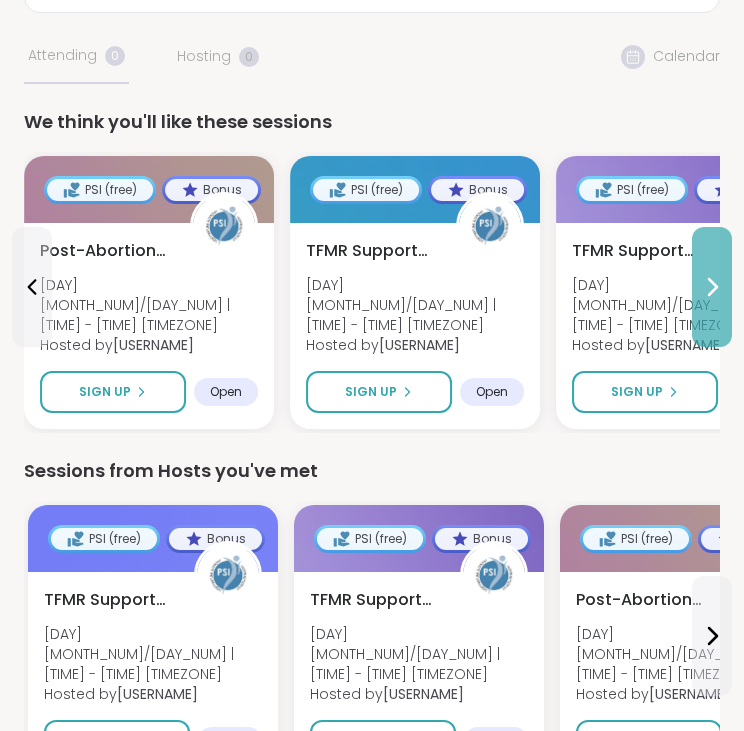 click 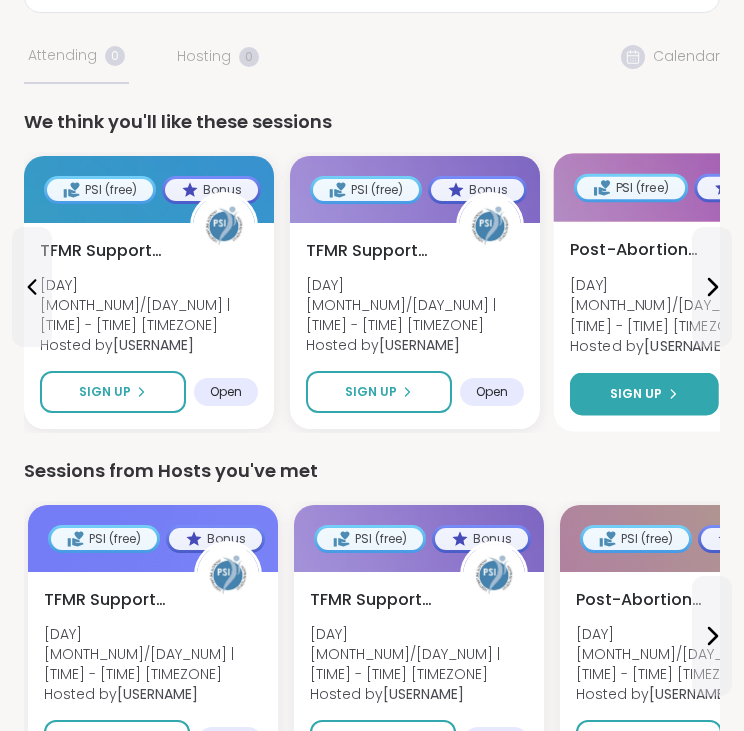 click on "Sign Up" at bounding box center (644, 394) 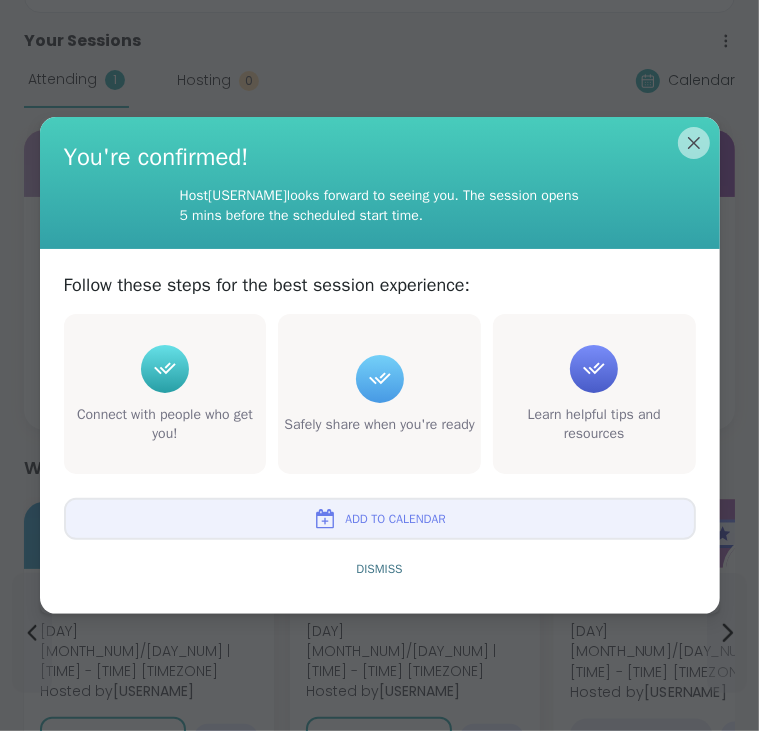 click on "Add to Calendar" at bounding box center [380, 519] 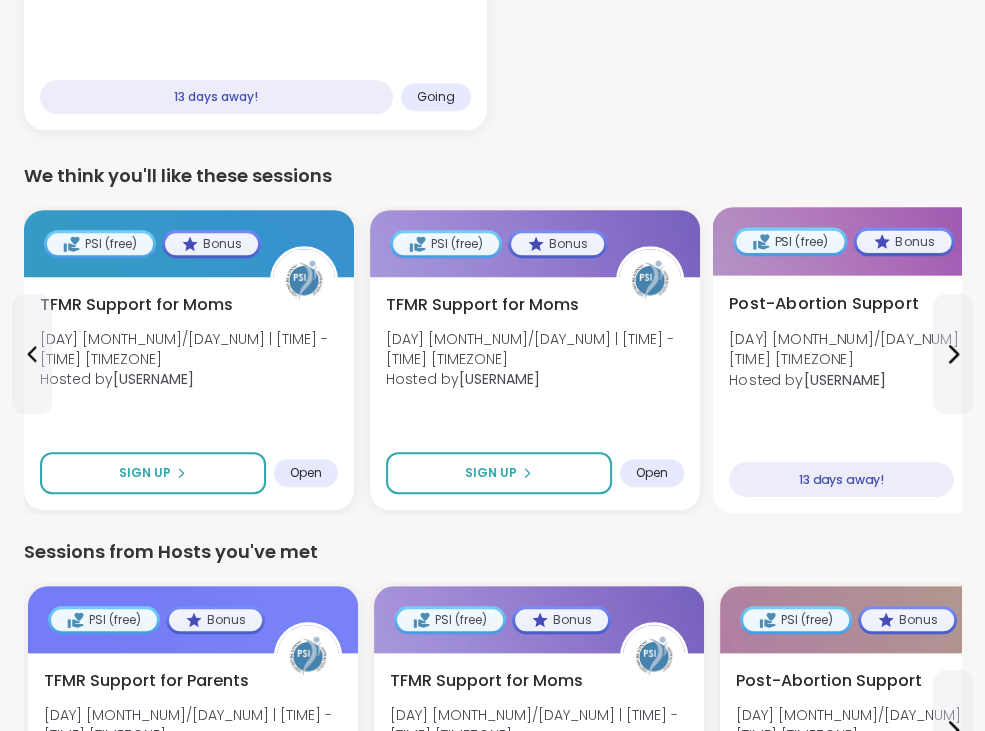 scroll, scrollTop: 762, scrollLeft: 0, axis: vertical 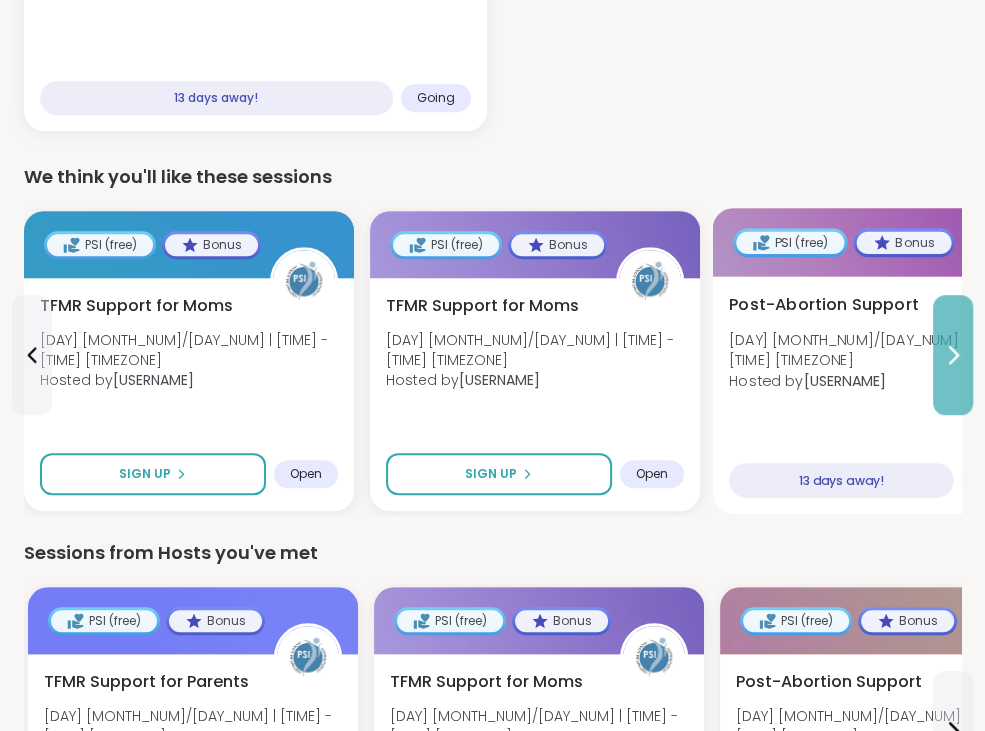 click 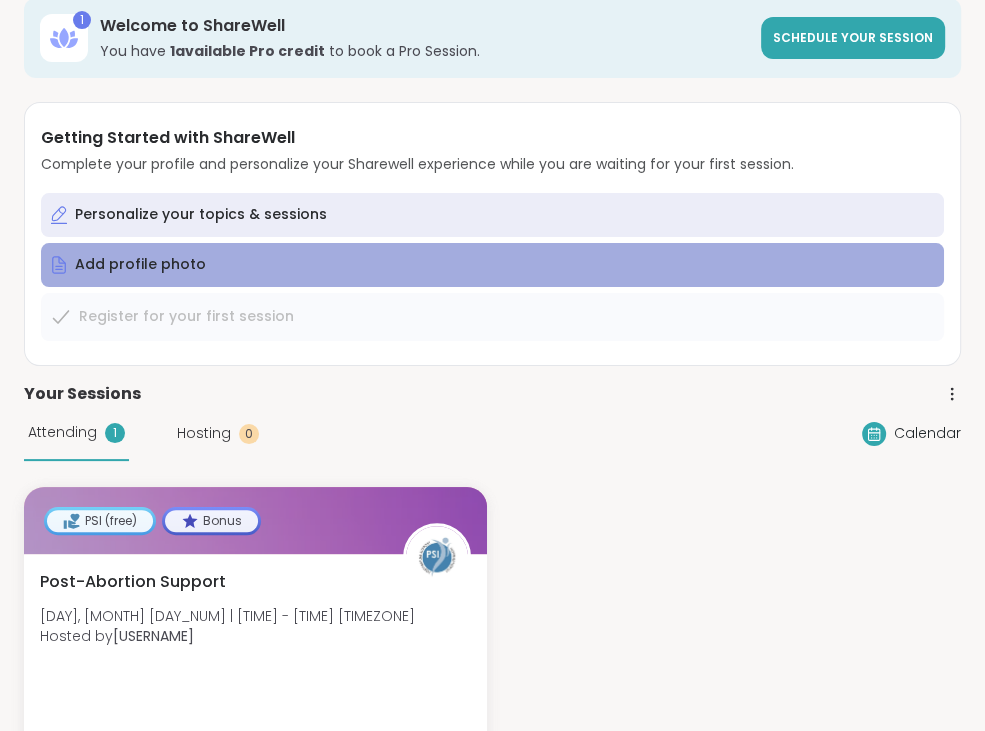 scroll, scrollTop: 0, scrollLeft: 0, axis: both 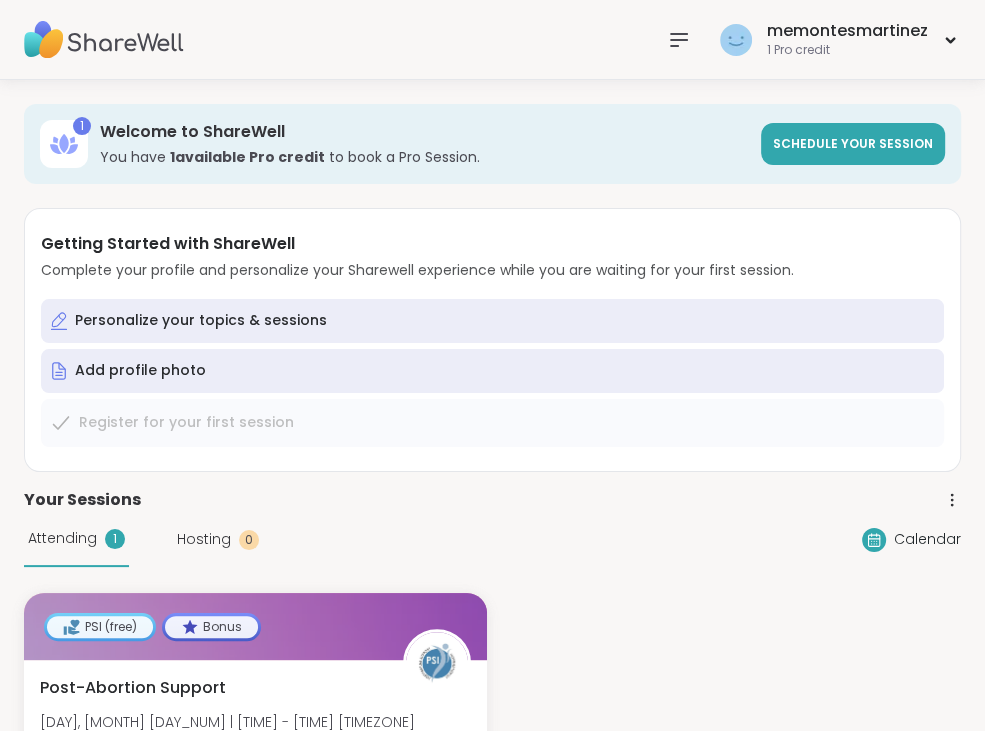 click 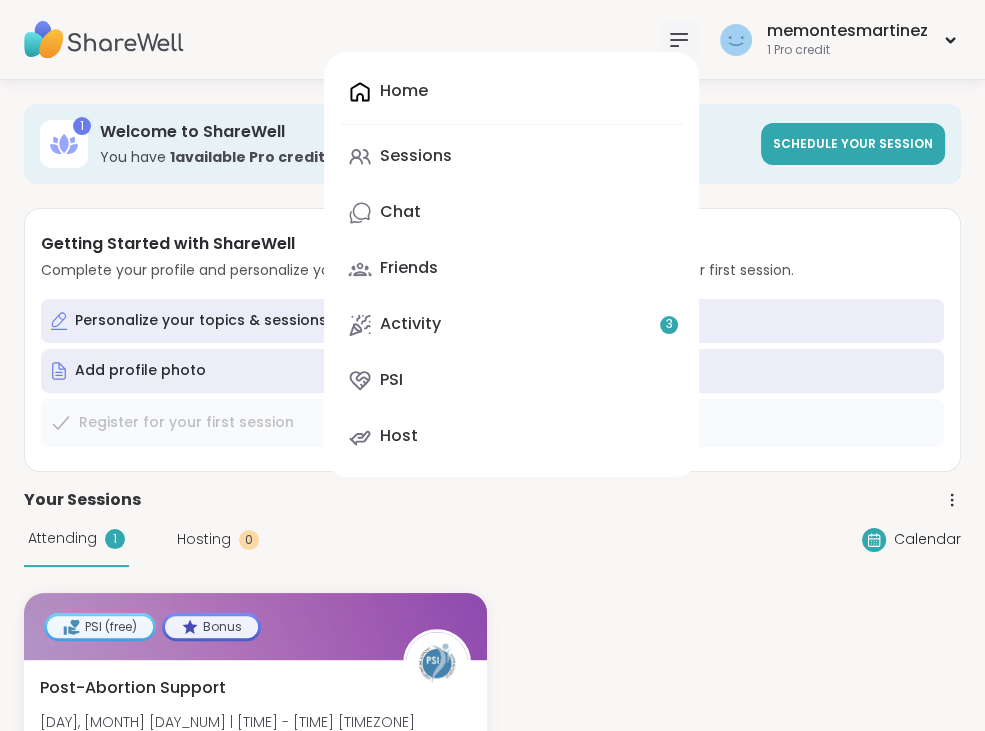 click on "Home Sessions Chat Friends Activity 3 PSI Host [USERNAME] 1 Pro credit" at bounding box center [492, 40] 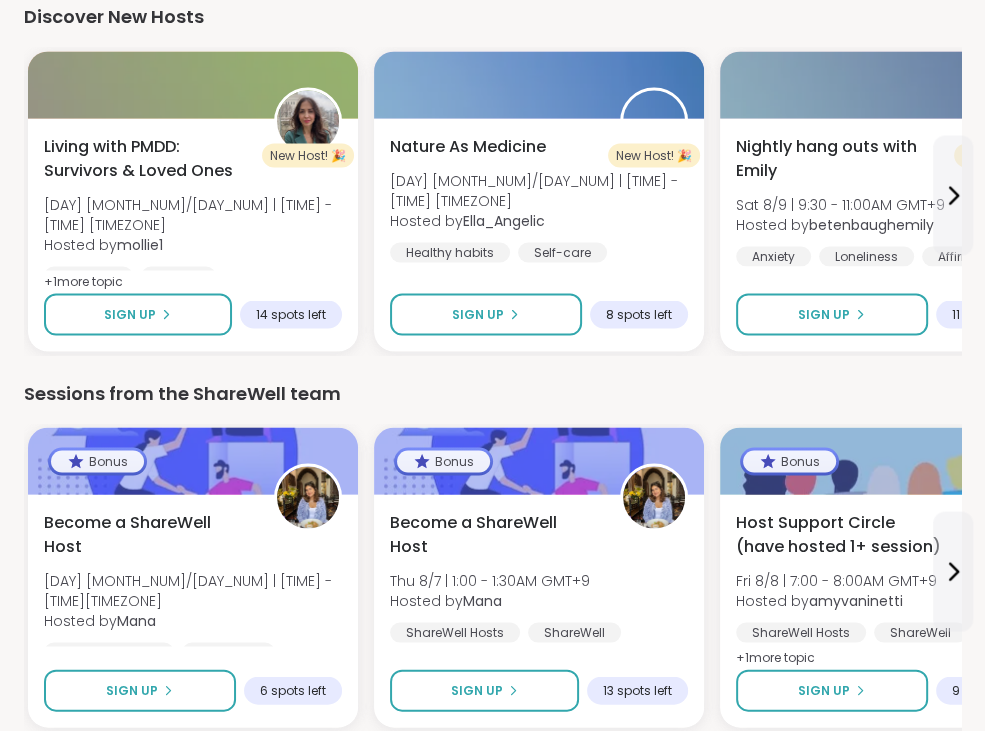 scroll, scrollTop: 2511, scrollLeft: 0, axis: vertical 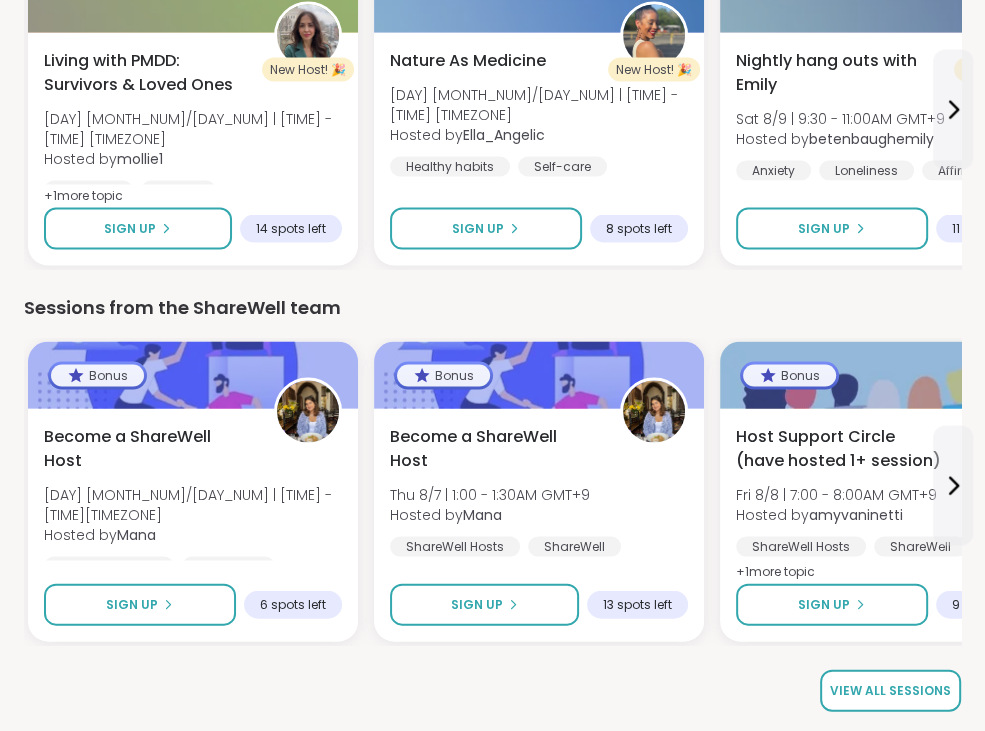 click on "View all sessions" at bounding box center (890, 691) 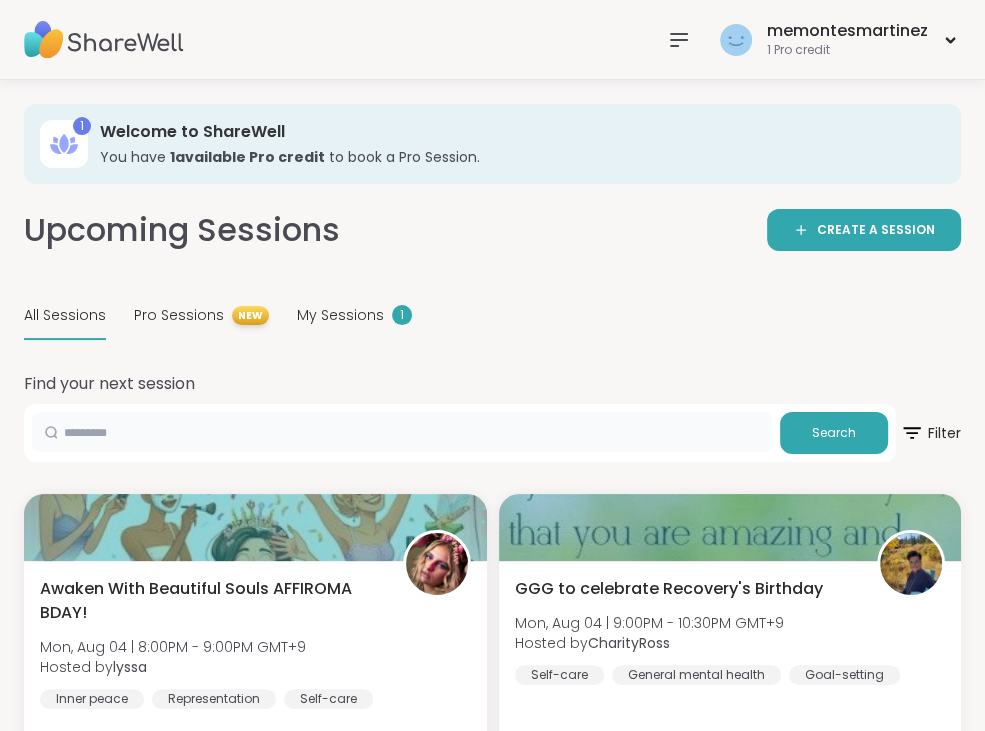 click at bounding box center (402, 432) 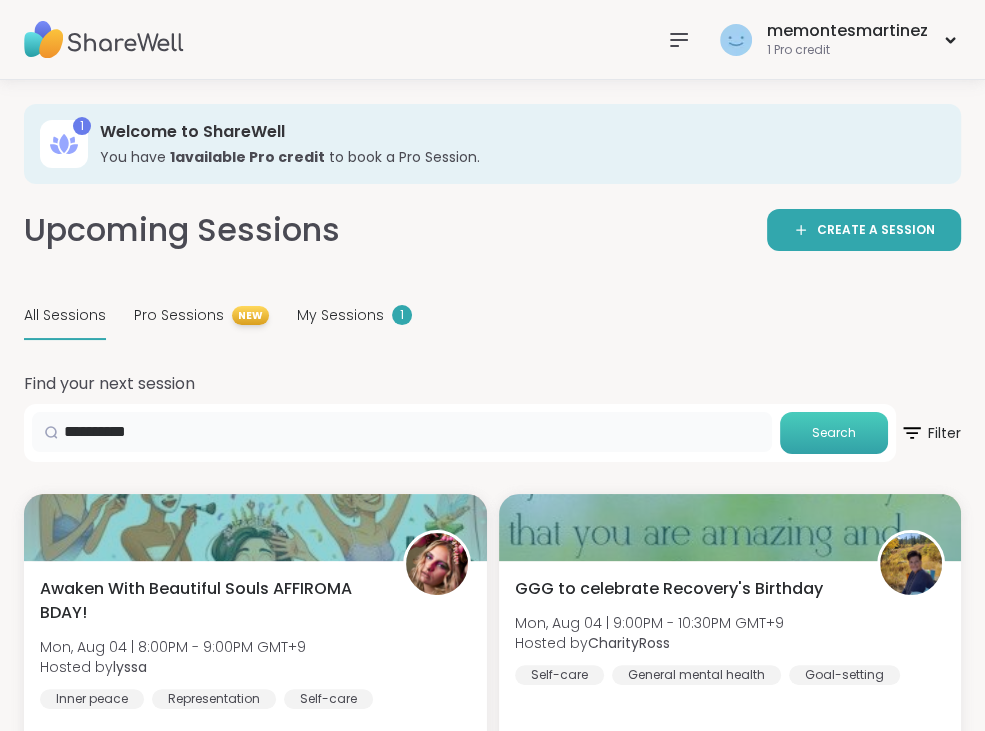 type on "**********" 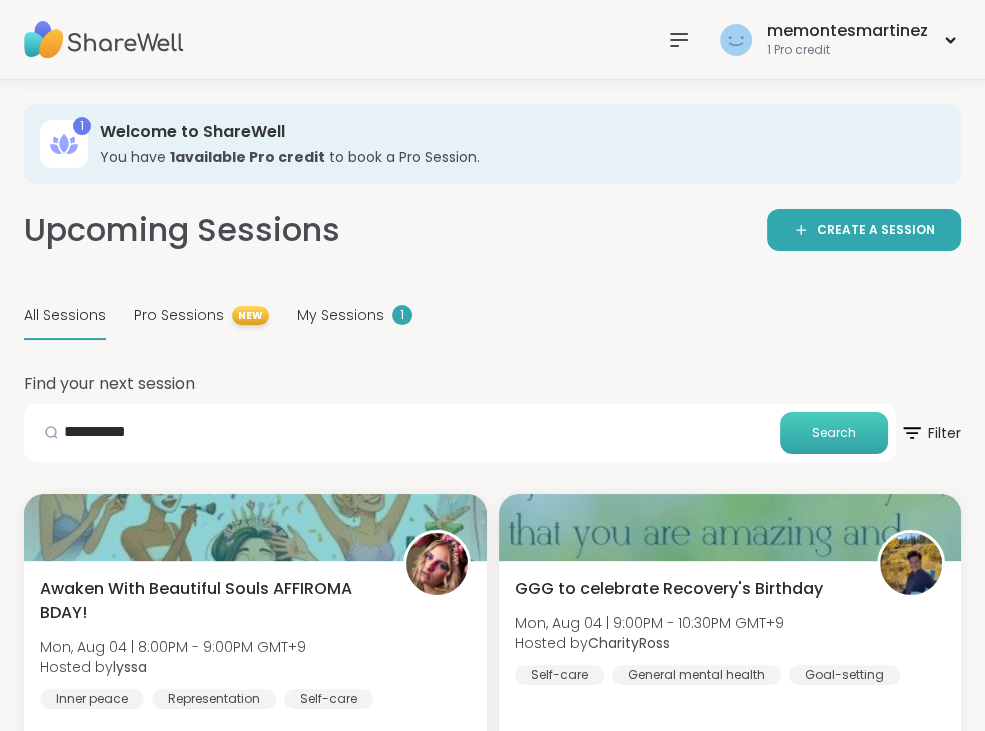 click on "Search" at bounding box center (834, 433) 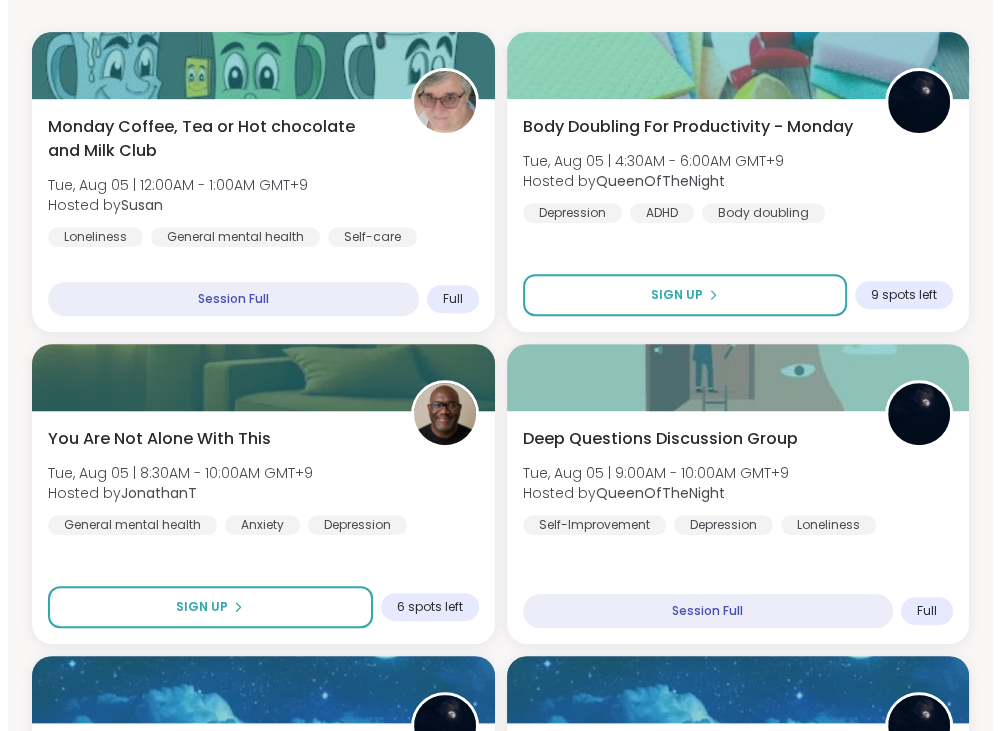 scroll, scrollTop: 466, scrollLeft: 0, axis: vertical 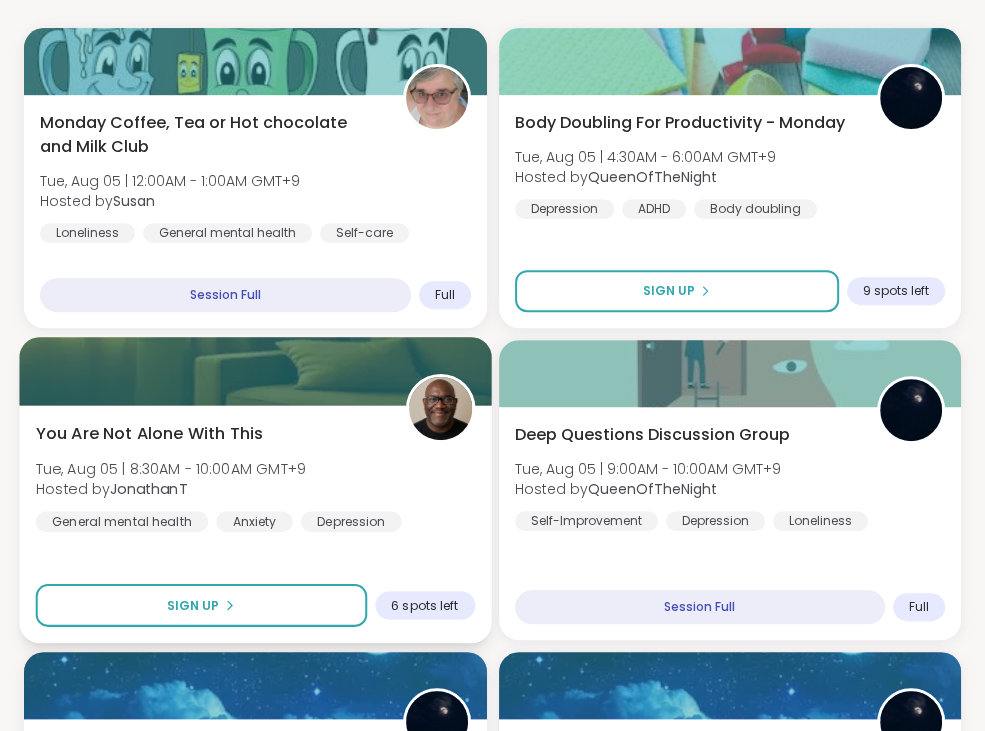click on "You Are Not Alone With This [DAY], [MONTH] [DAY_NUM] | [TIME] - [TIME] [TIMEZONE] Hosted by [USERNAME] General mental health Anxiety Depression" at bounding box center (255, 476) 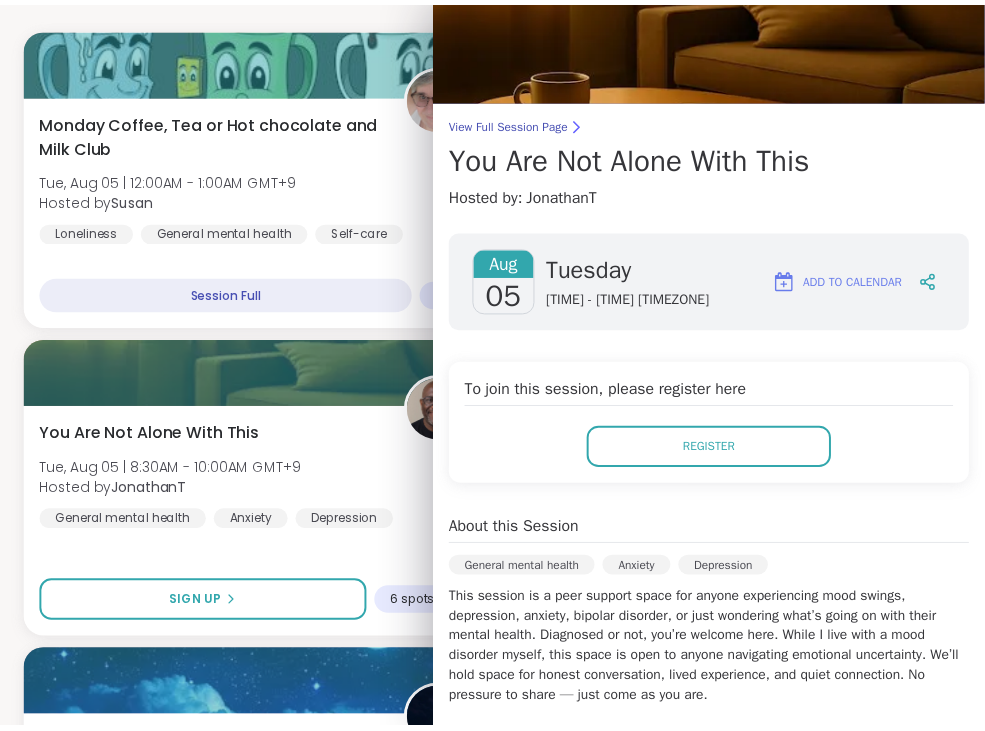 scroll, scrollTop: 54, scrollLeft: 0, axis: vertical 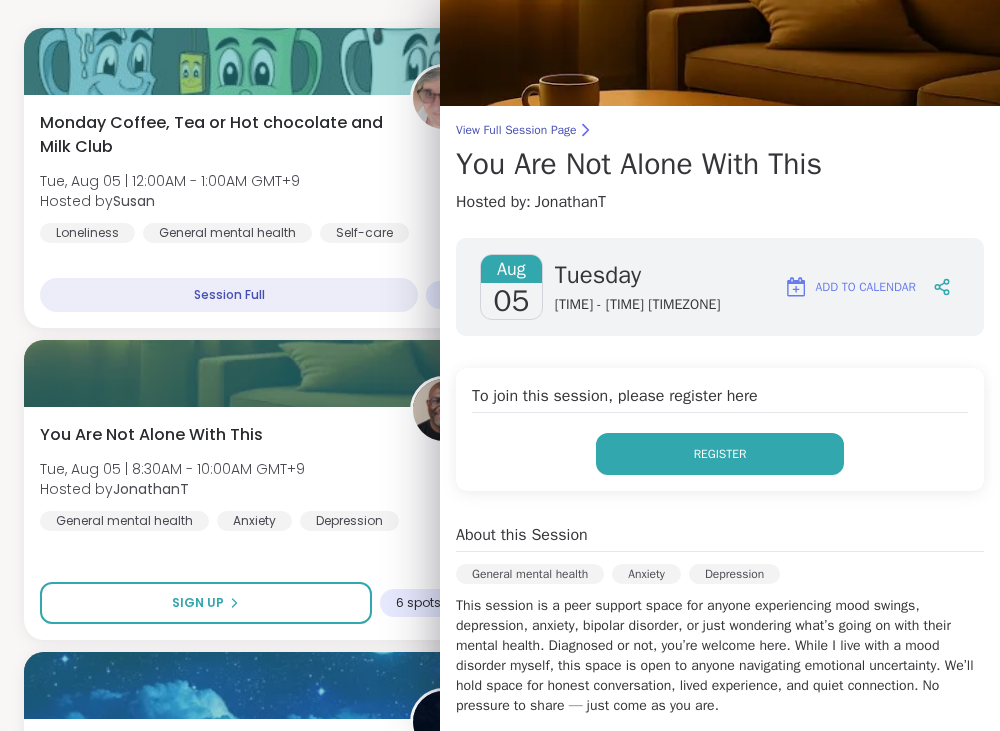 click on "Register" at bounding box center (720, 454) 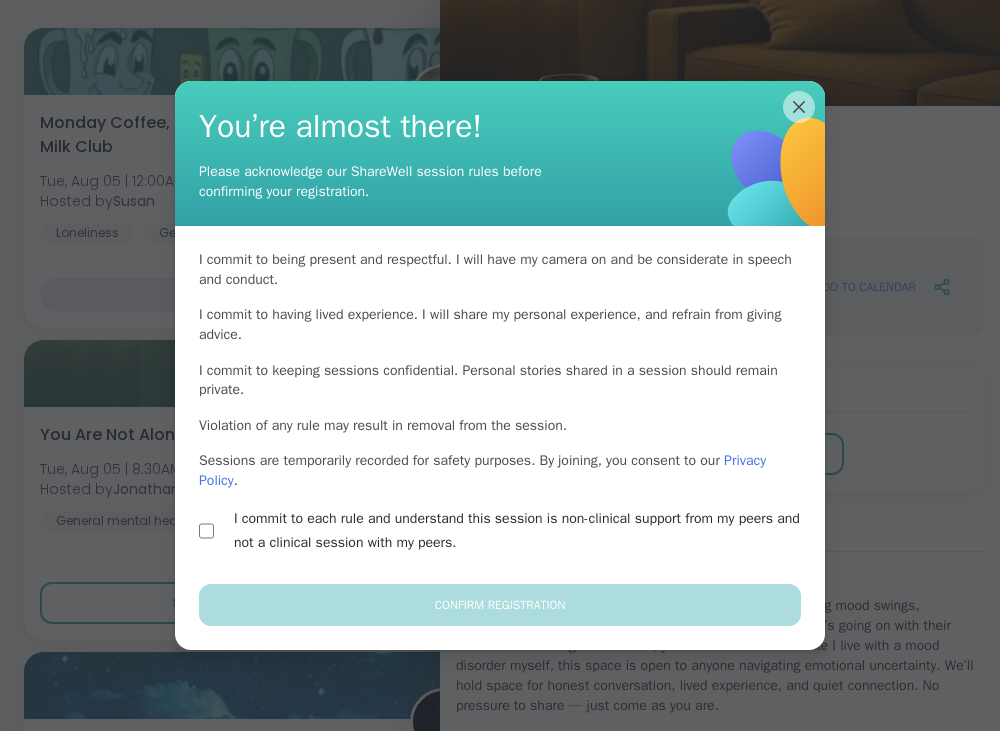 click on "I commit to each rule and understand this session is non-clinical support from my peers and not a clinical session with my peers." at bounding box center (500, 531) 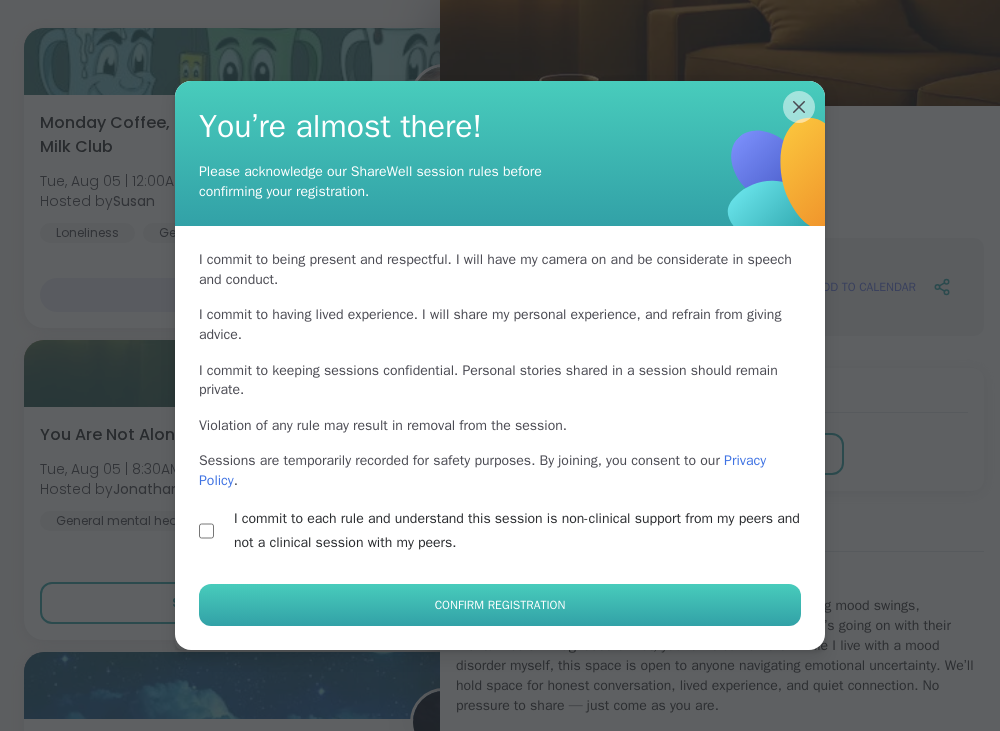 click on "Confirm Registration" at bounding box center [500, 605] 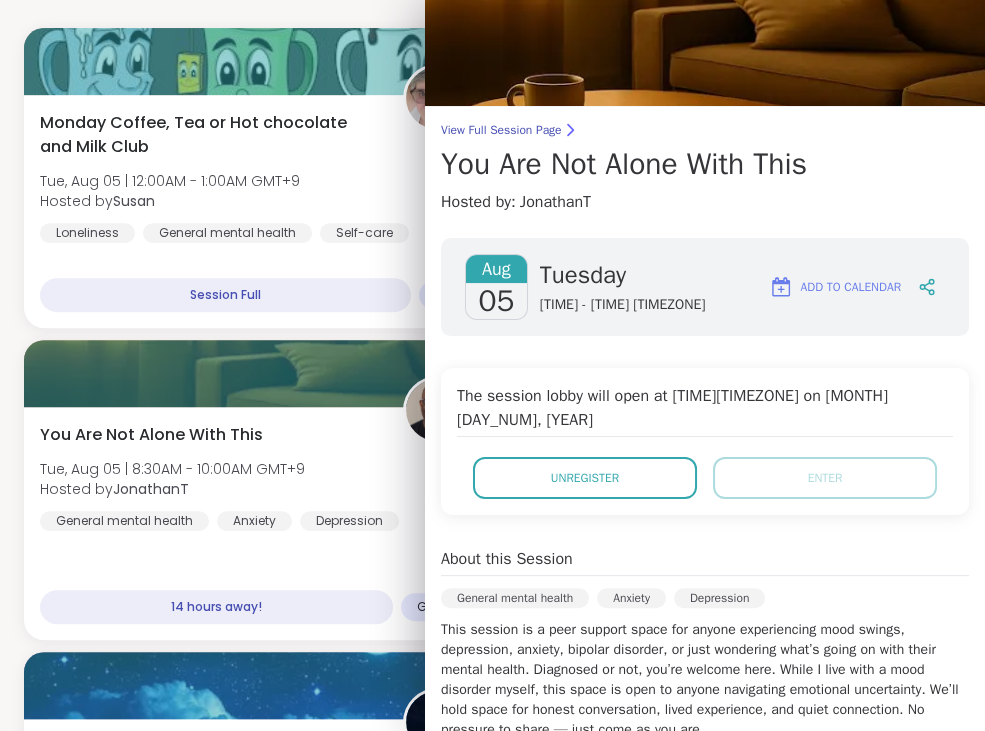 scroll, scrollTop: 0, scrollLeft: 0, axis: both 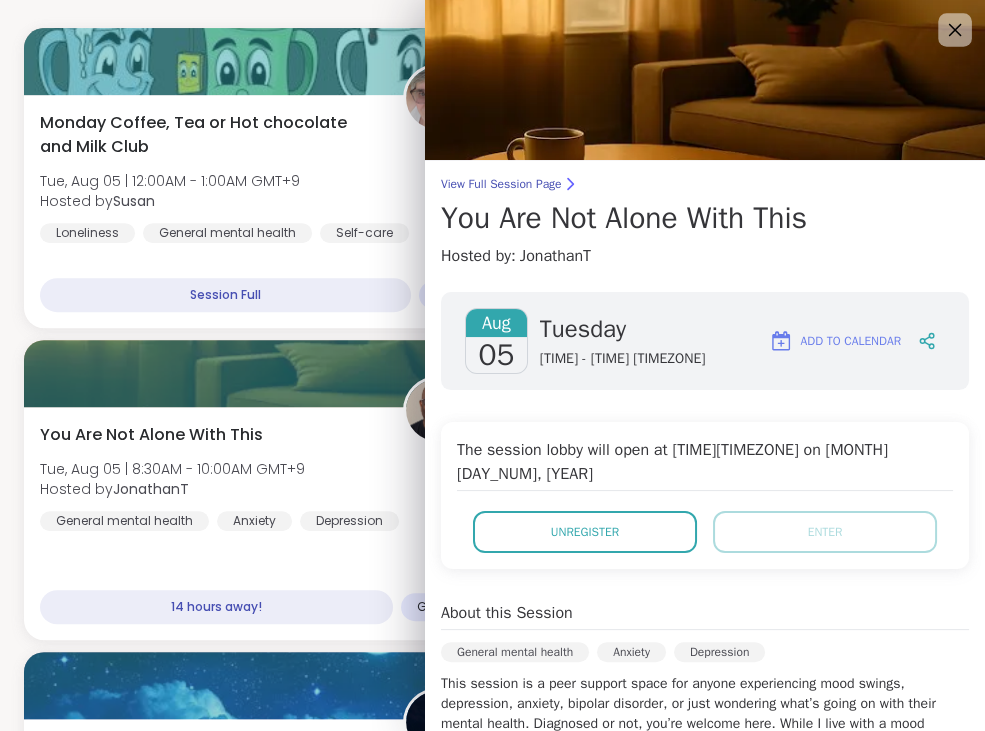 click 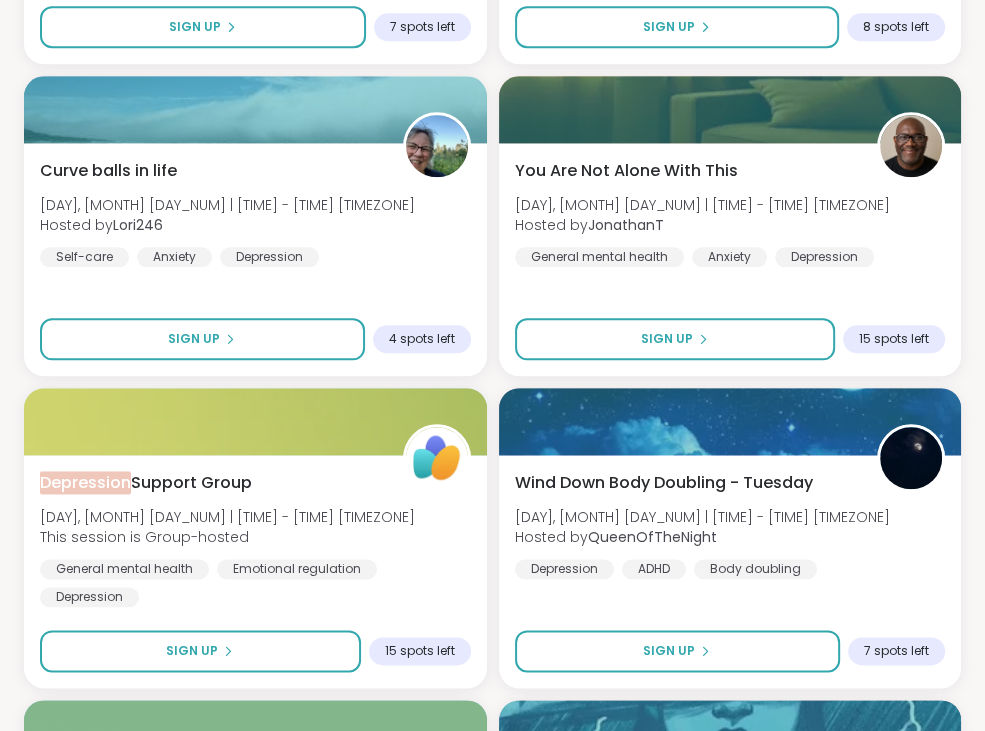 scroll, scrollTop: 1375, scrollLeft: 0, axis: vertical 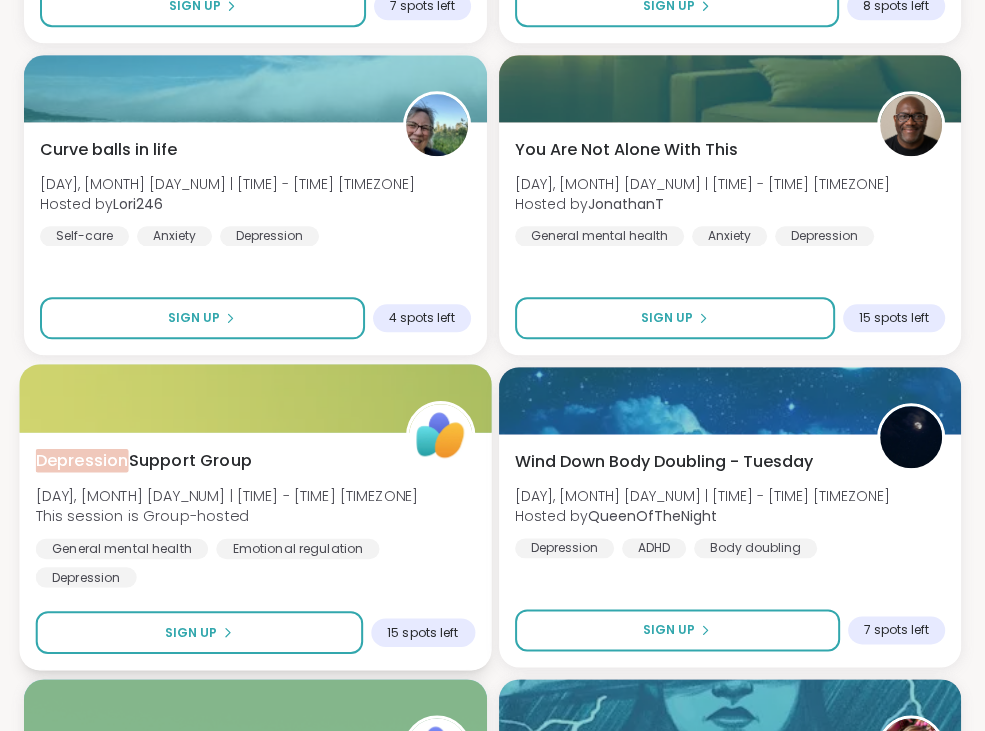 click at bounding box center [255, 398] 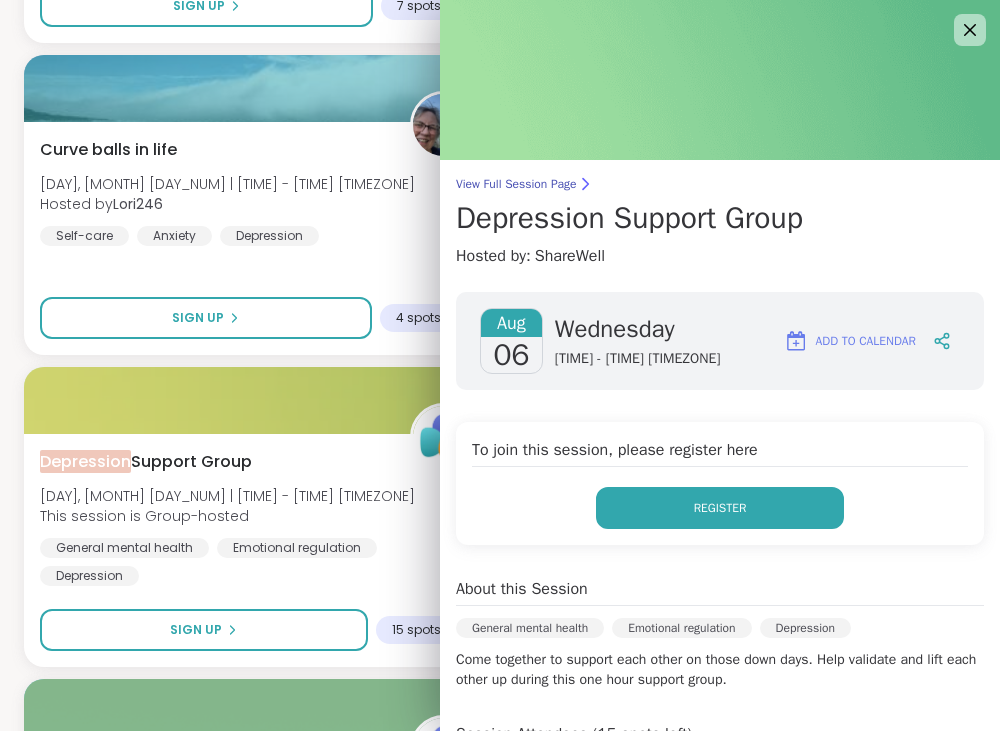 click on "Register" at bounding box center (720, 508) 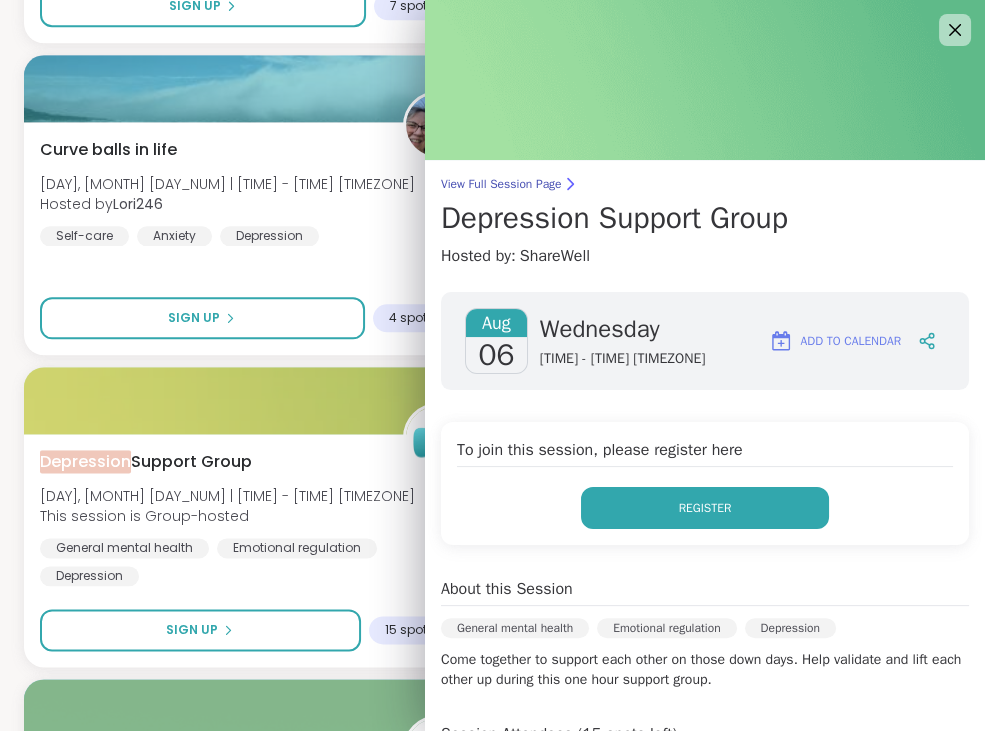 click on "Register" at bounding box center (705, 508) 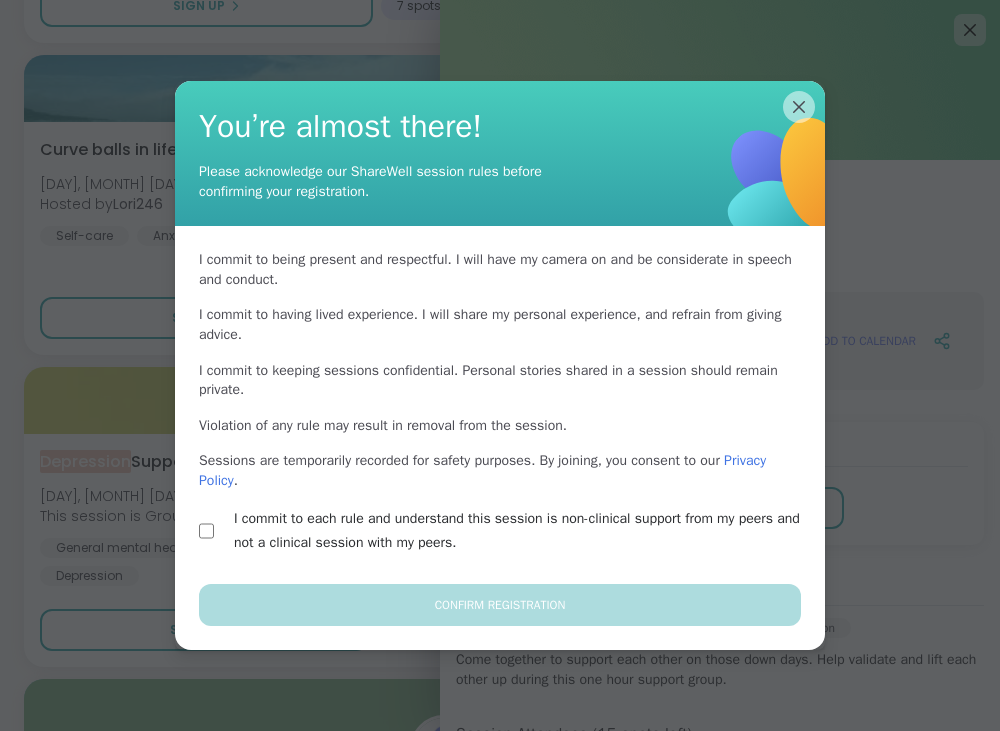 click on "I commit to each rule and understand this session is non-clinical support from my peers and not a clinical session with my peers." at bounding box center [500, 531] 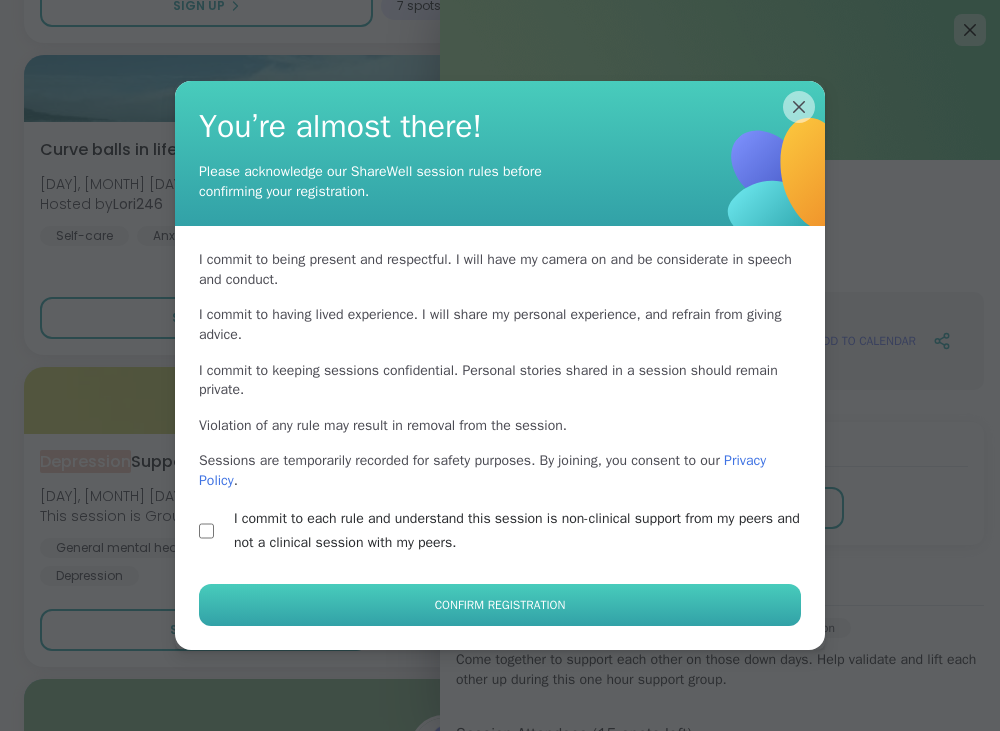 click on "Confirm Registration" at bounding box center [500, 605] 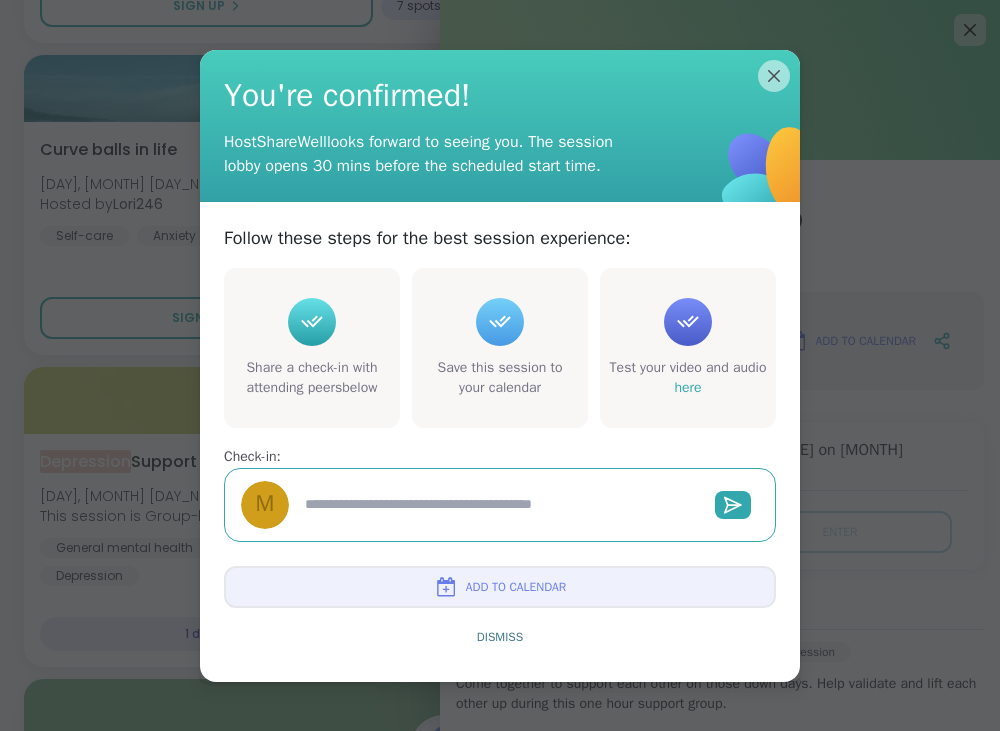 click at bounding box center (498, 504) 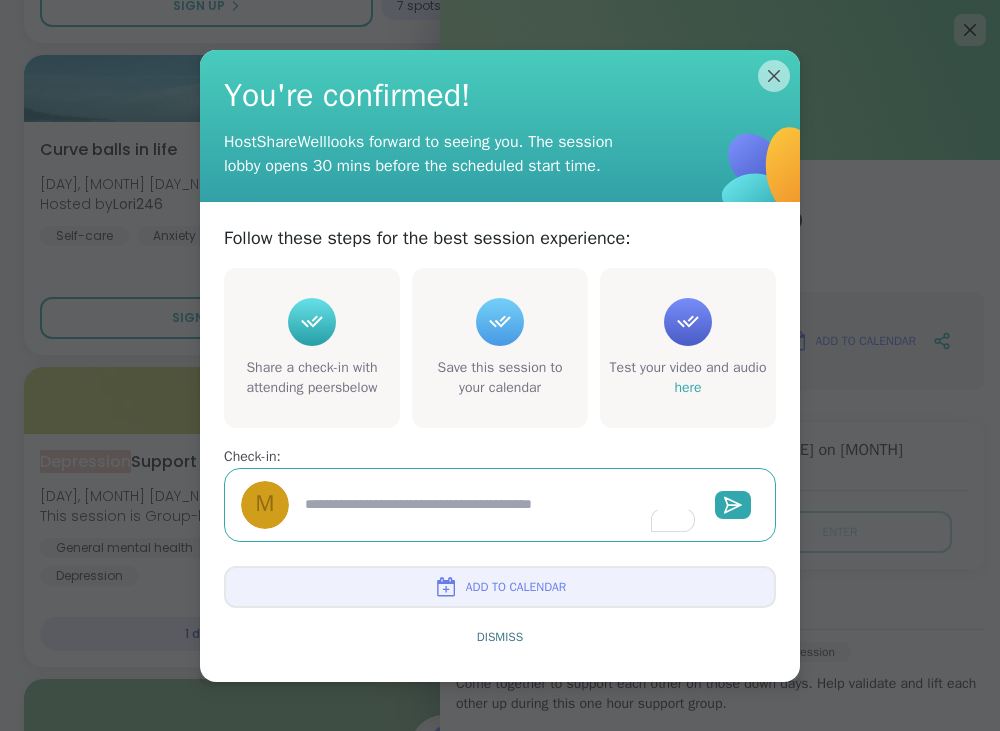 type on "*" 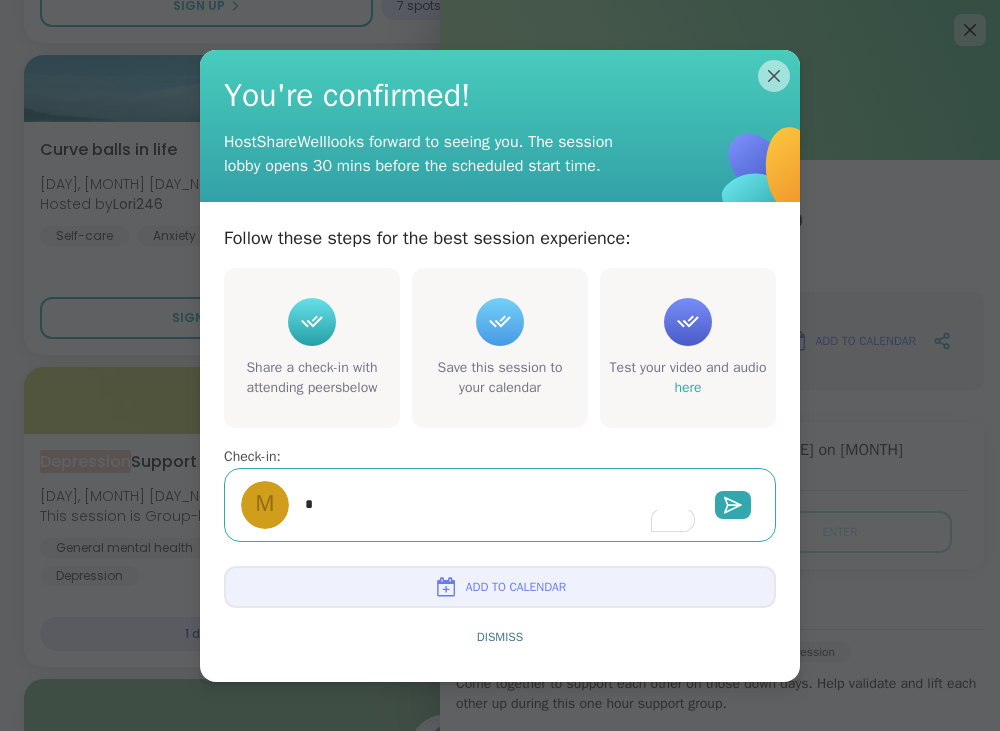 type on "*" 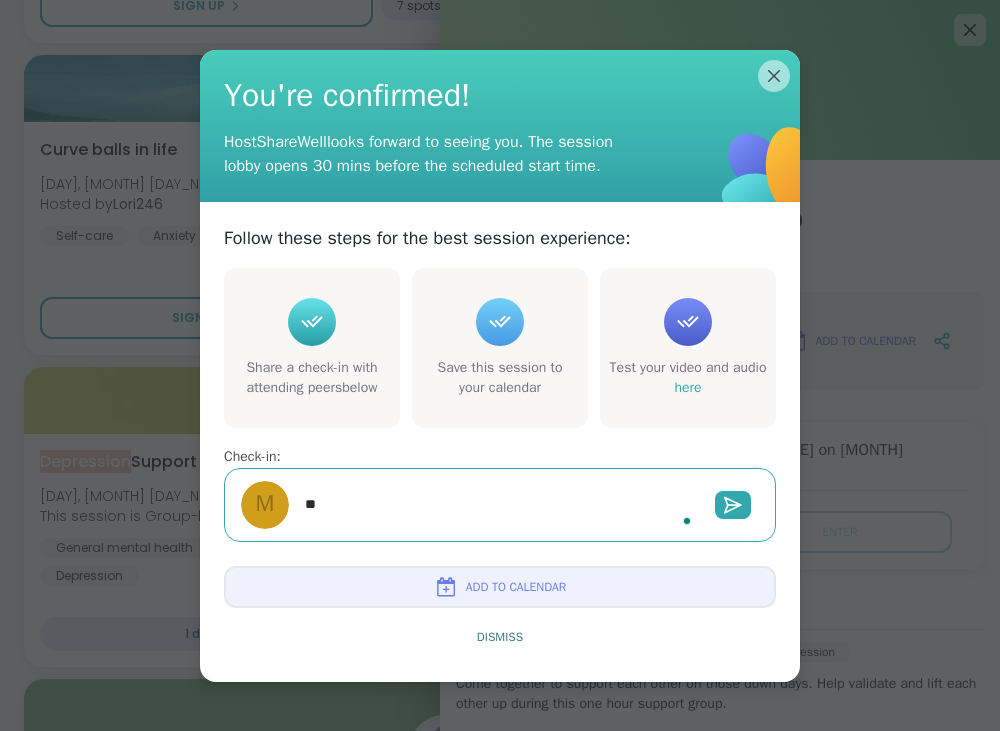 type on "*" 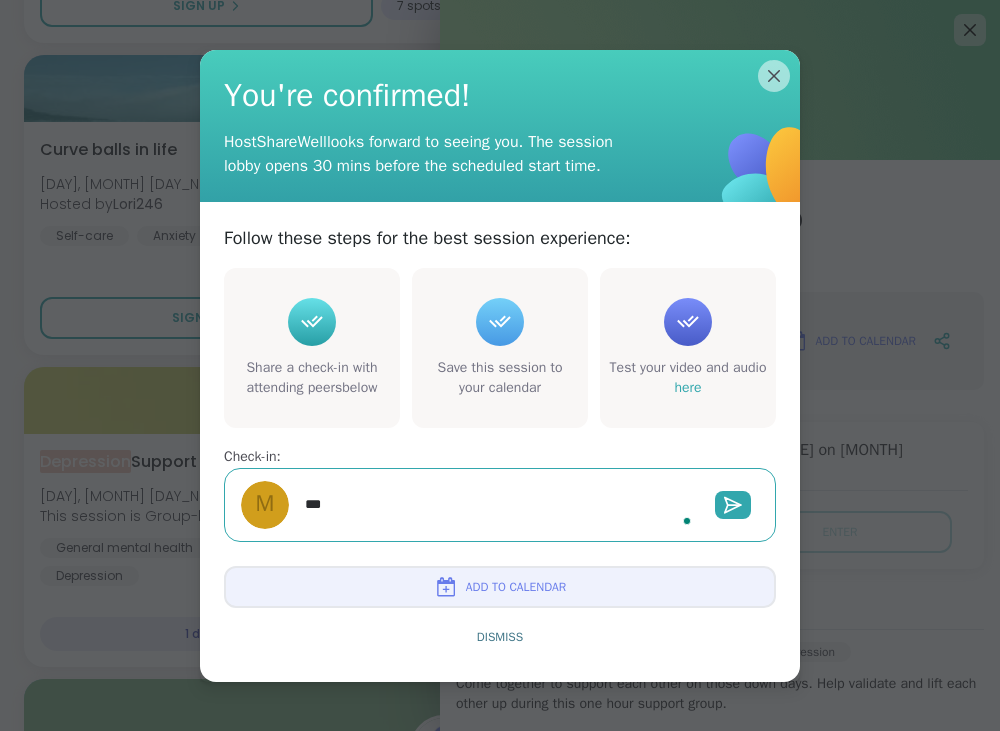 type on "*" 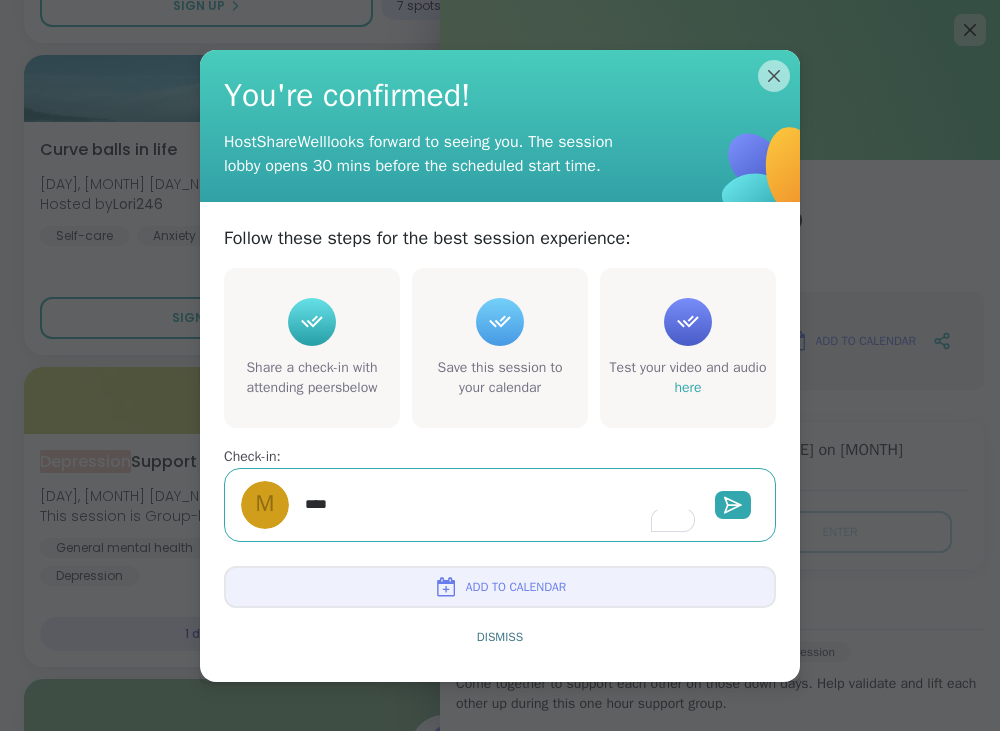 type on "*" 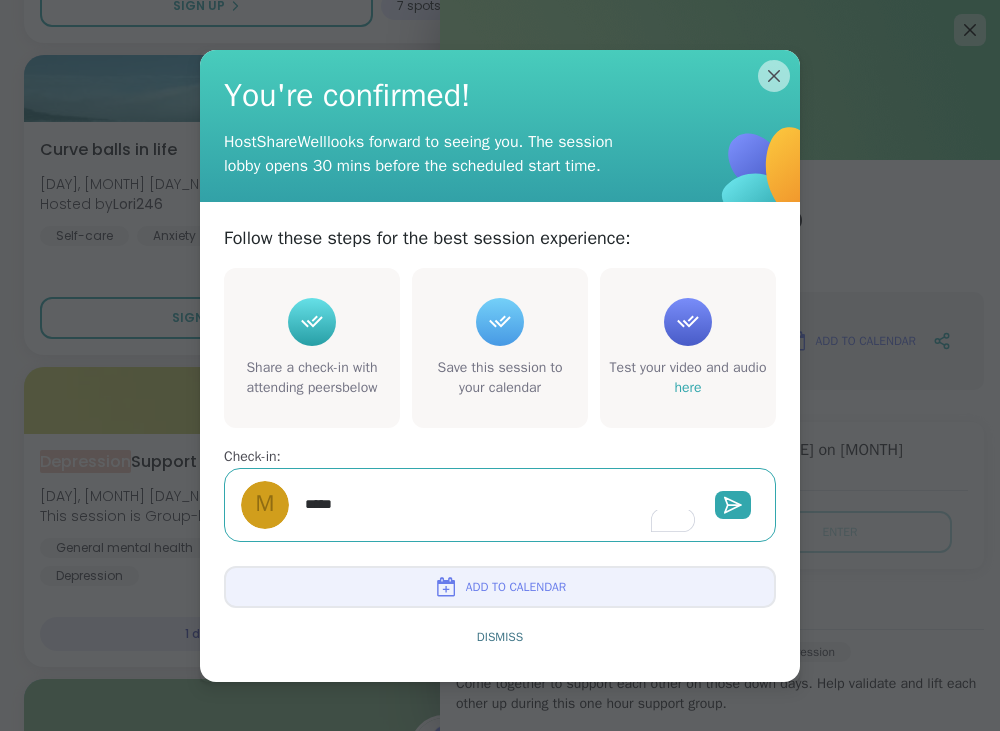 type on "*" 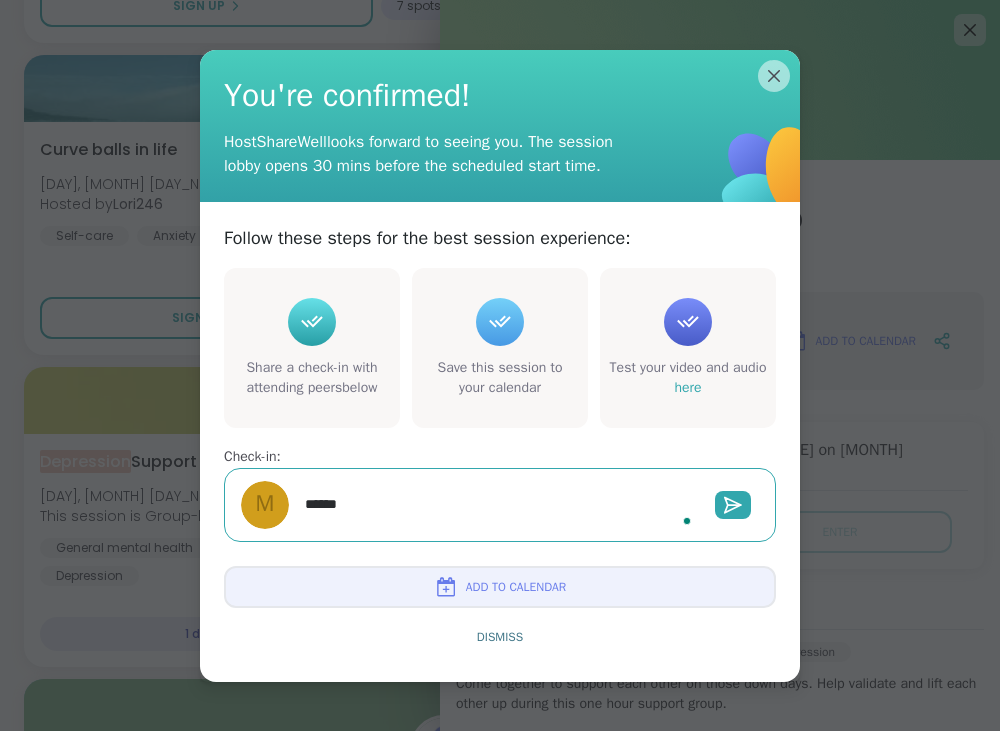 type on "*" 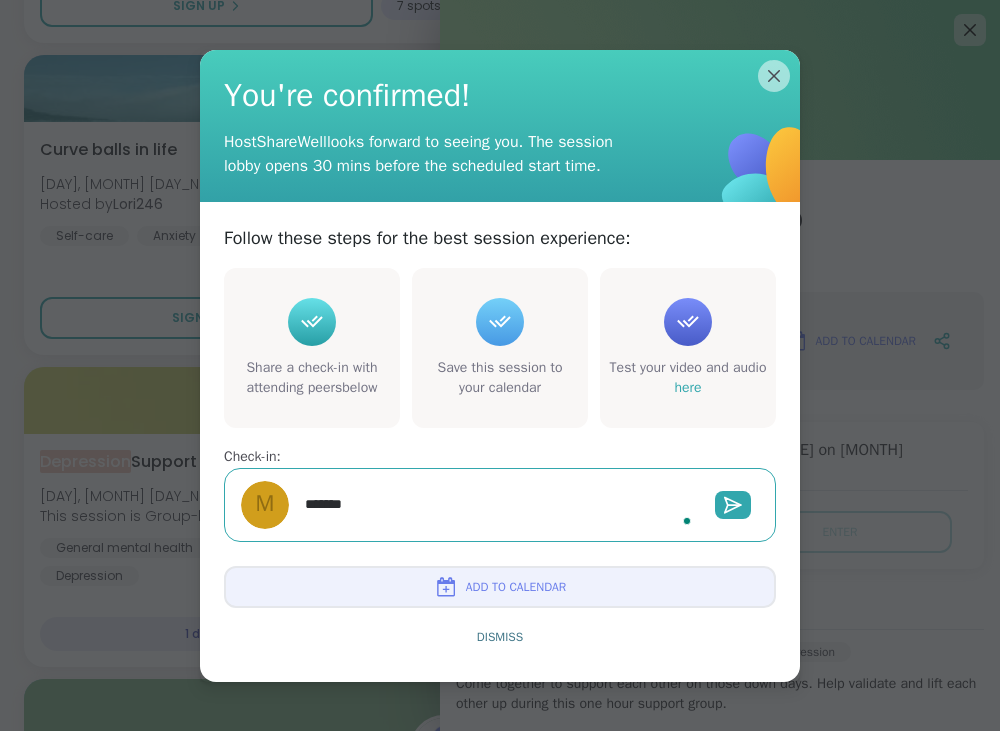 type on "*" 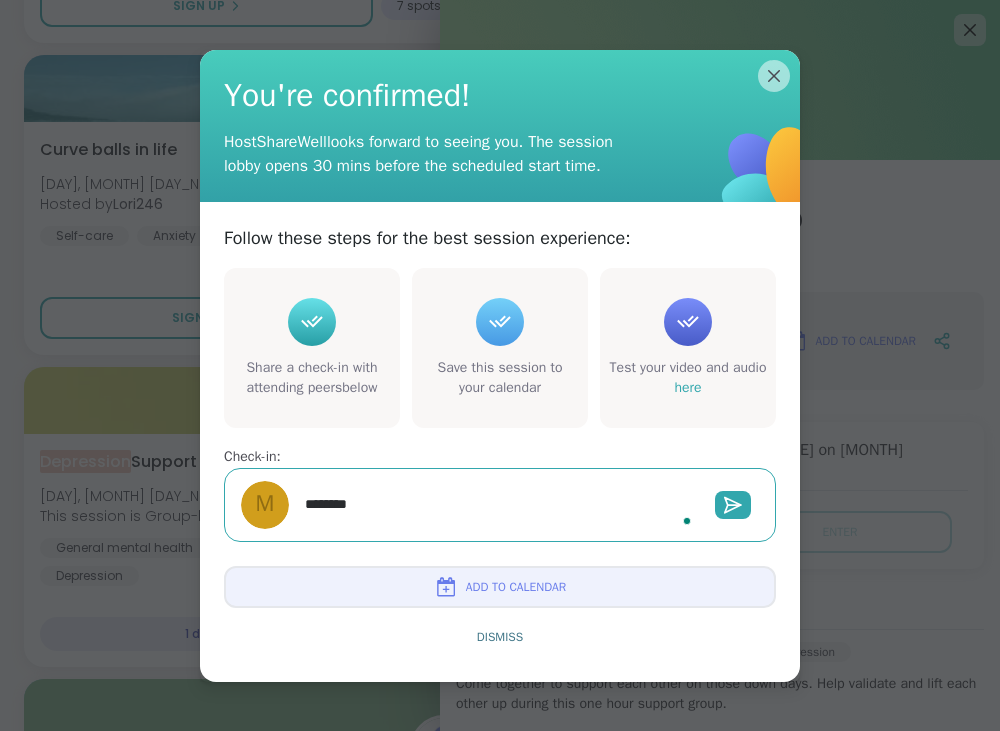 type on "*" 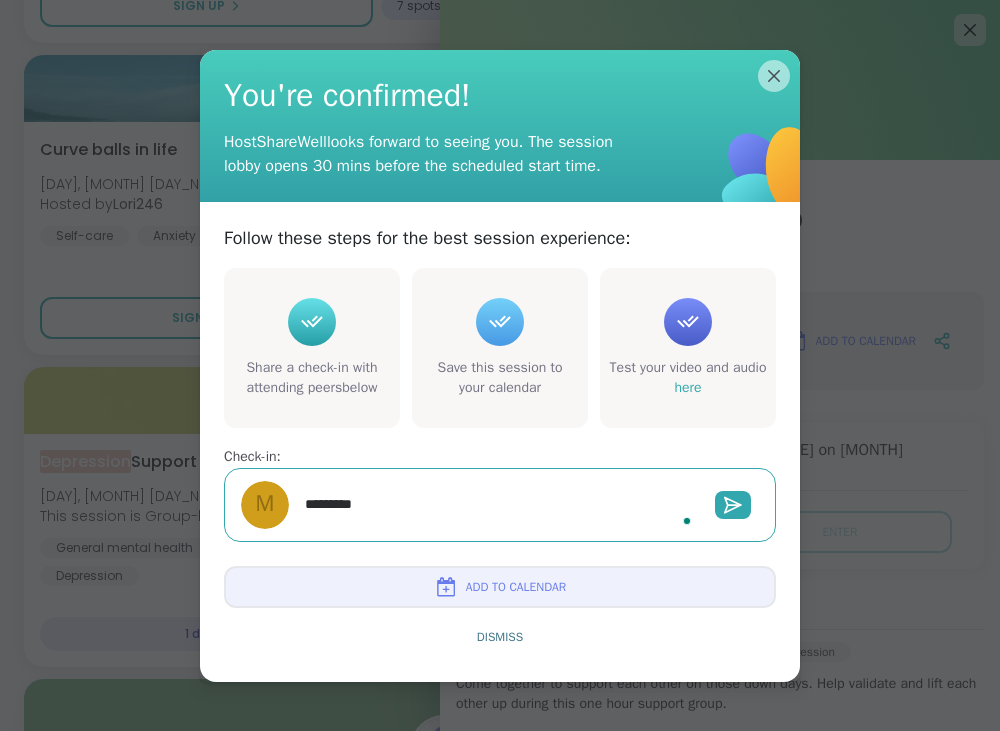 type on "*" 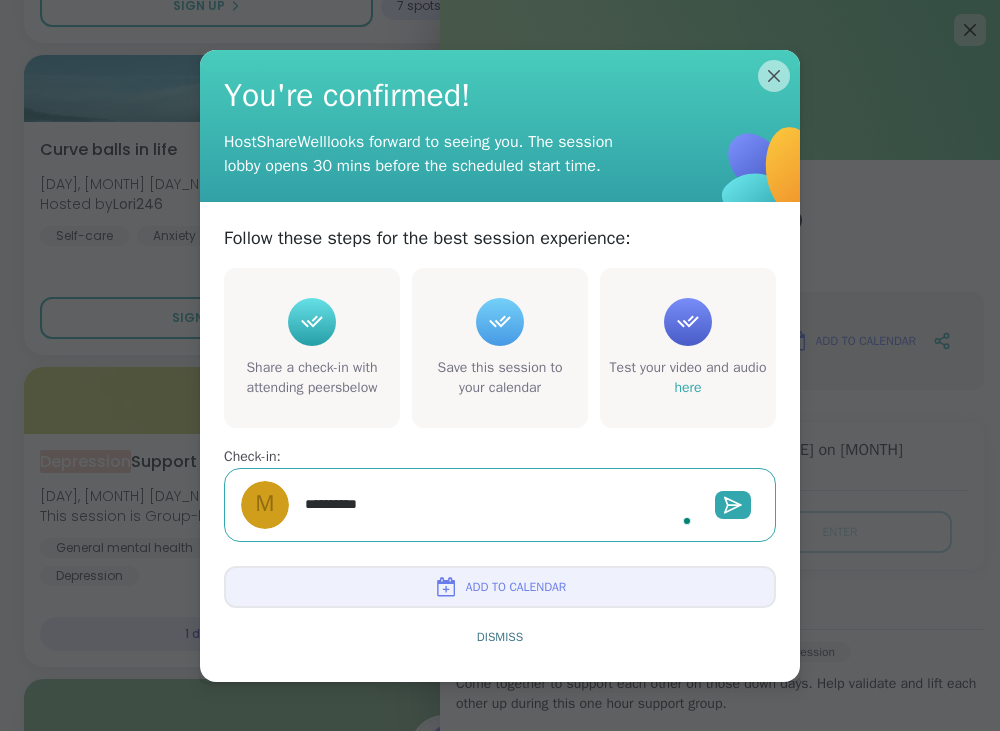 type on "*" 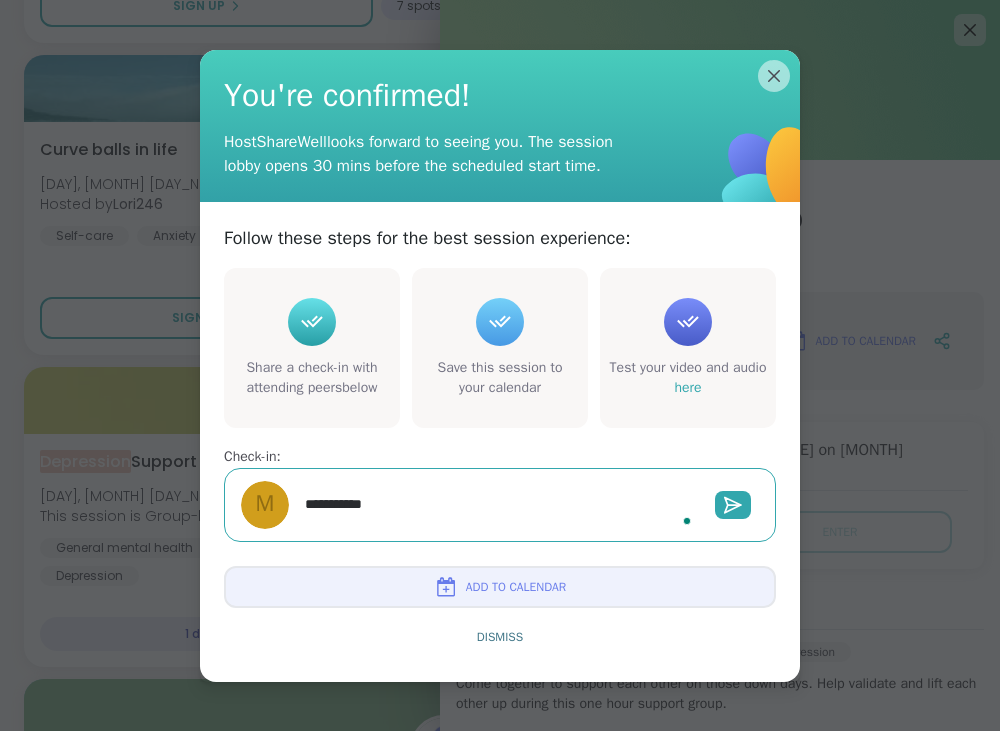 type on "*" 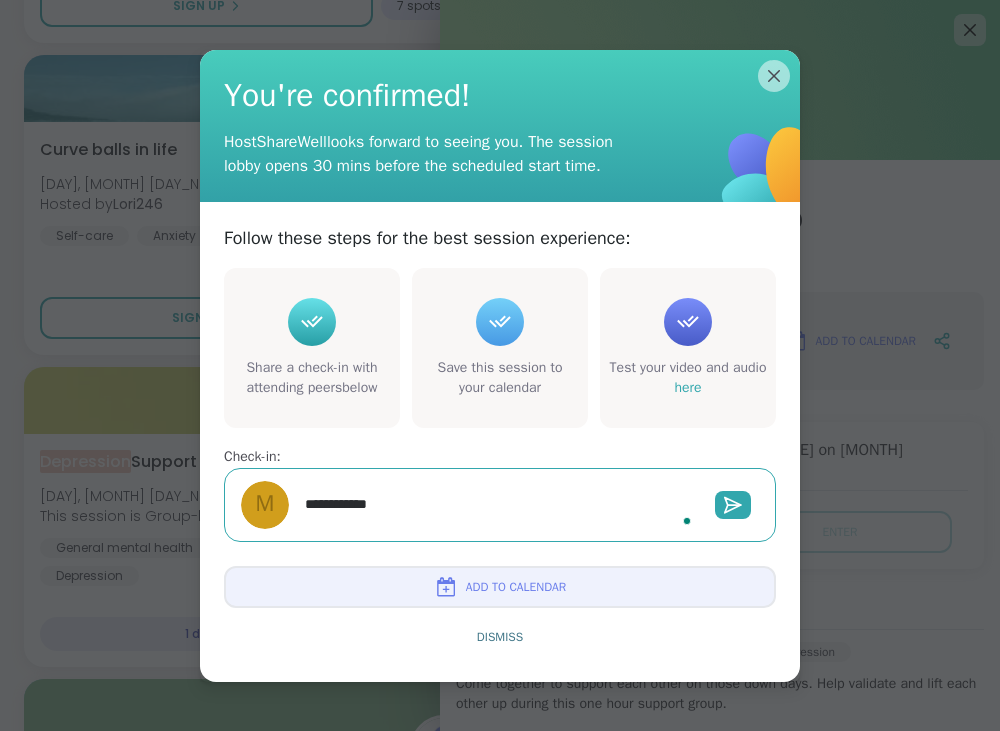 type on "*" 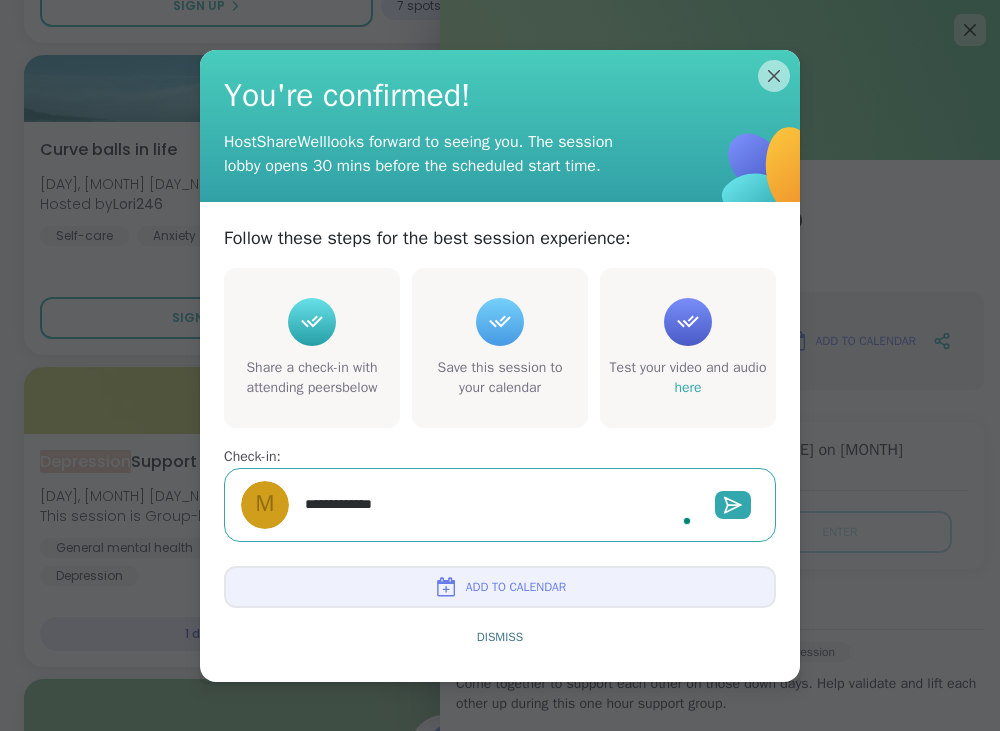 type on "*" 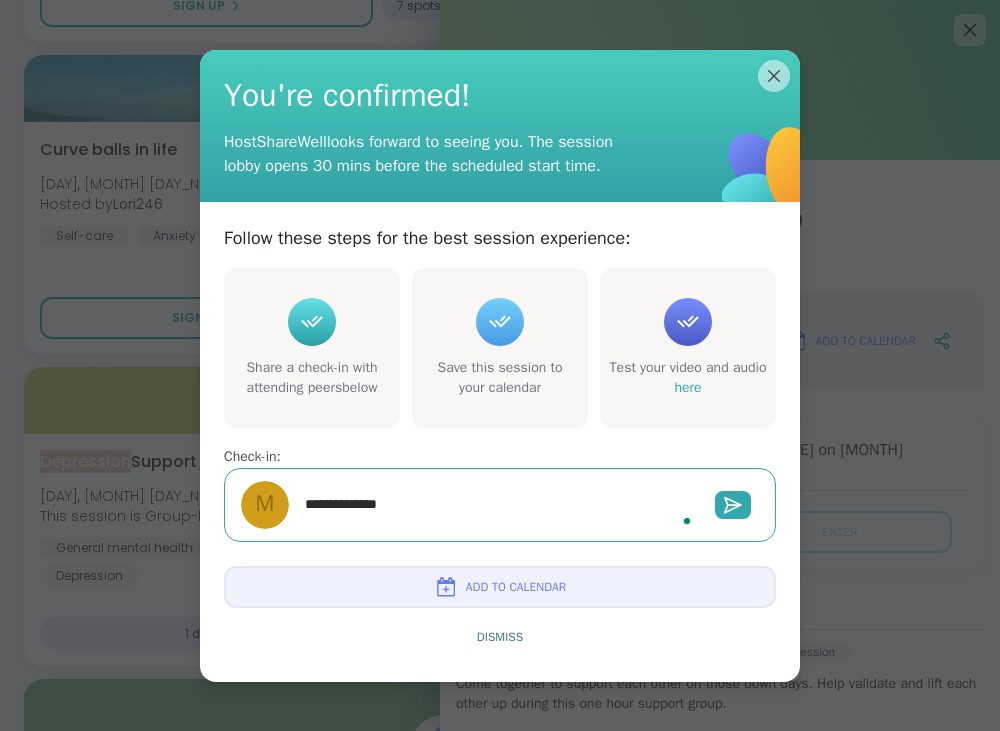 type on "*" 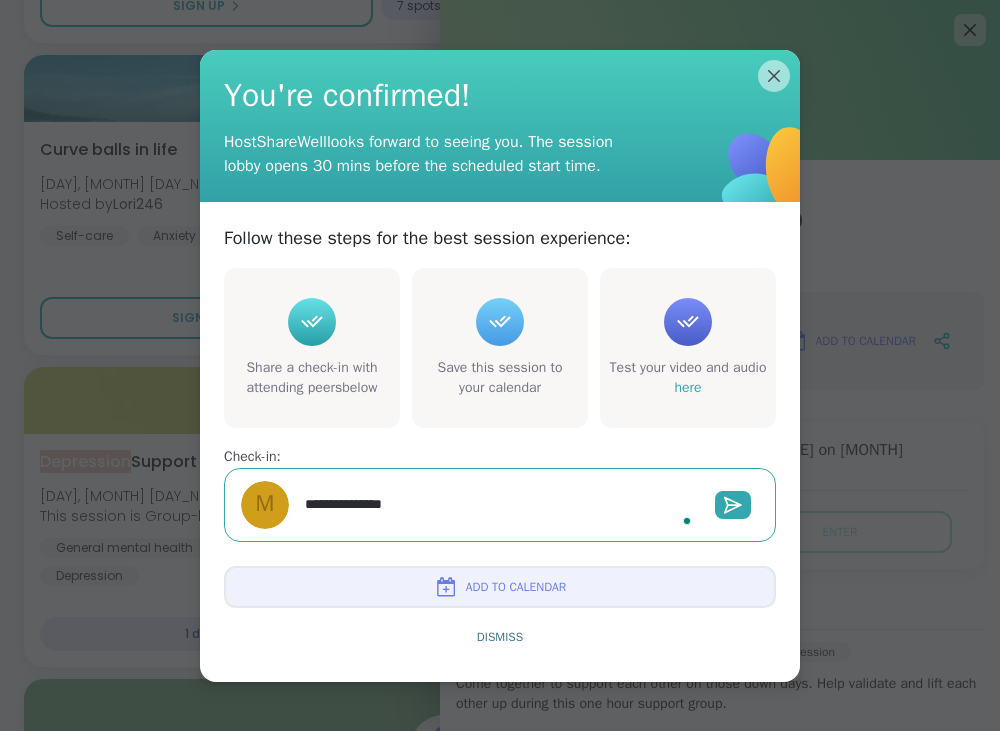 type on "*" 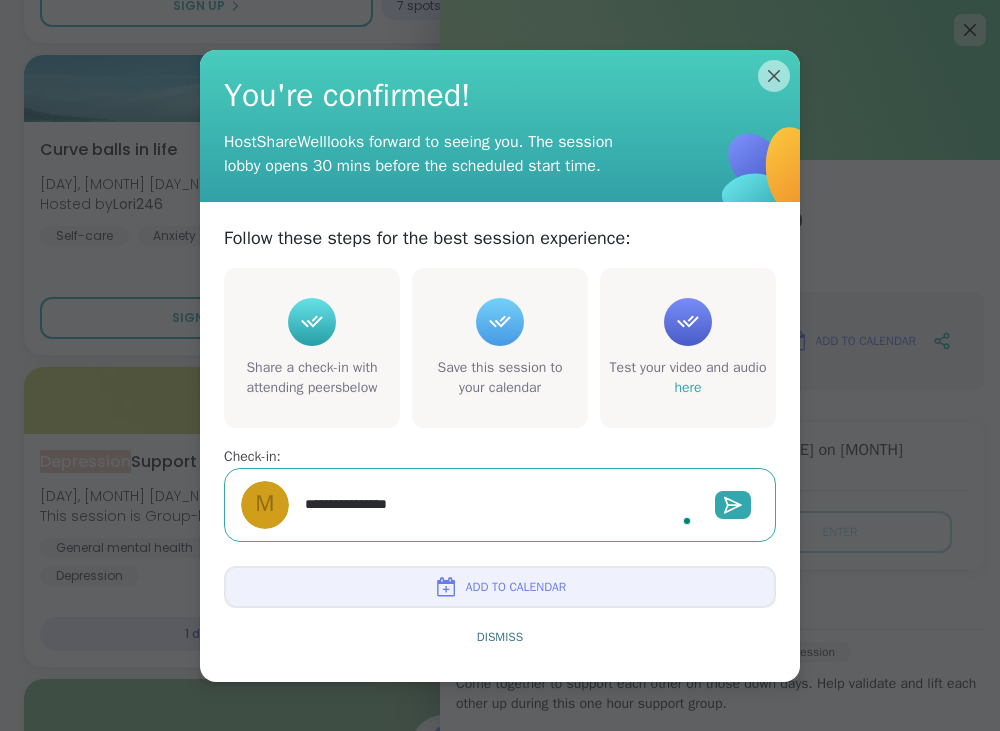type on "*" 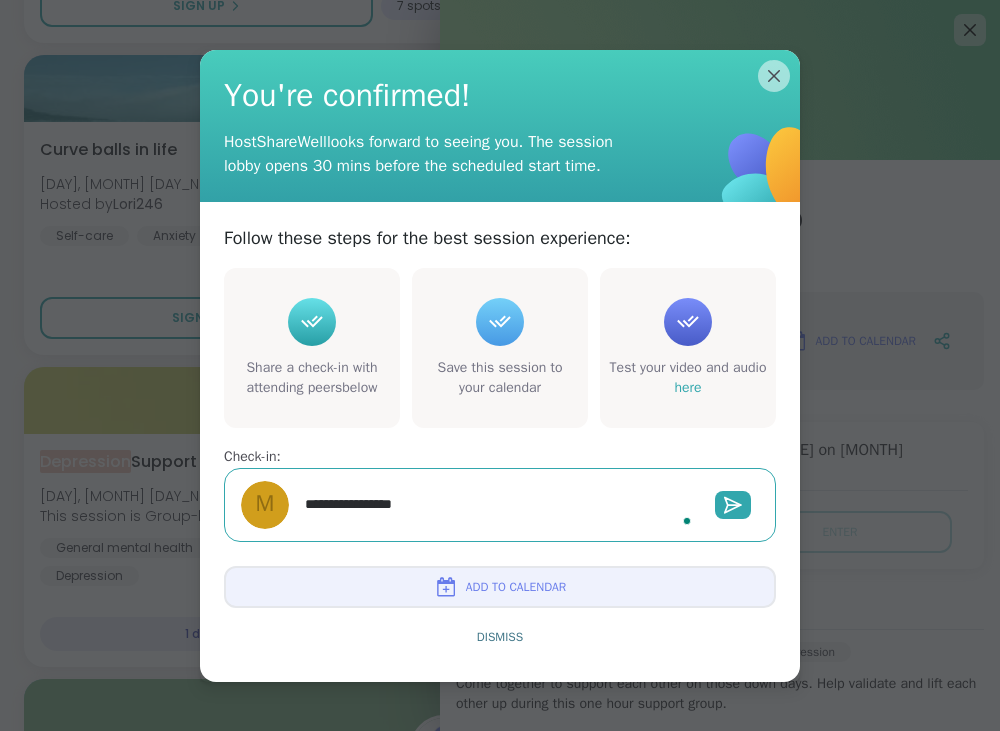 type on "*" 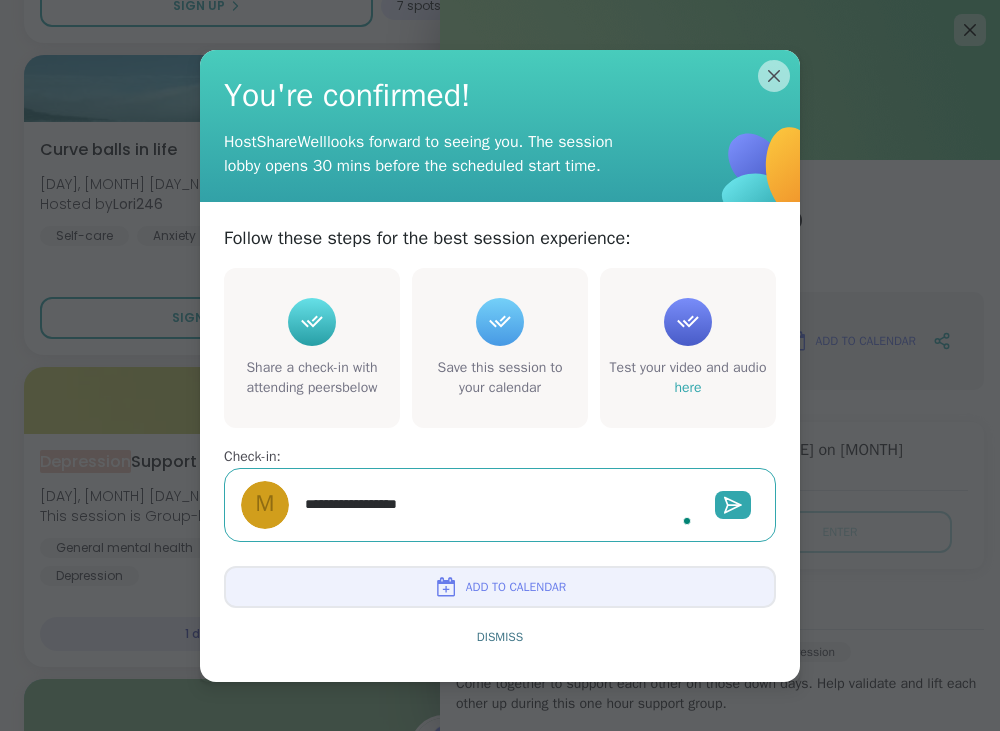 type on "*" 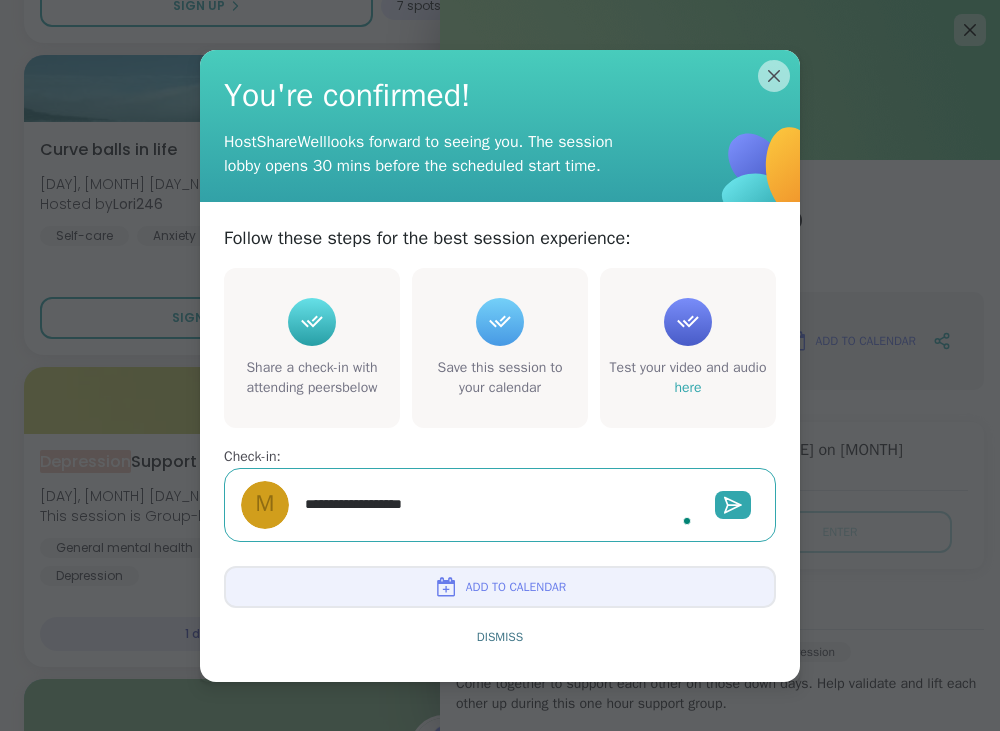 type on "*" 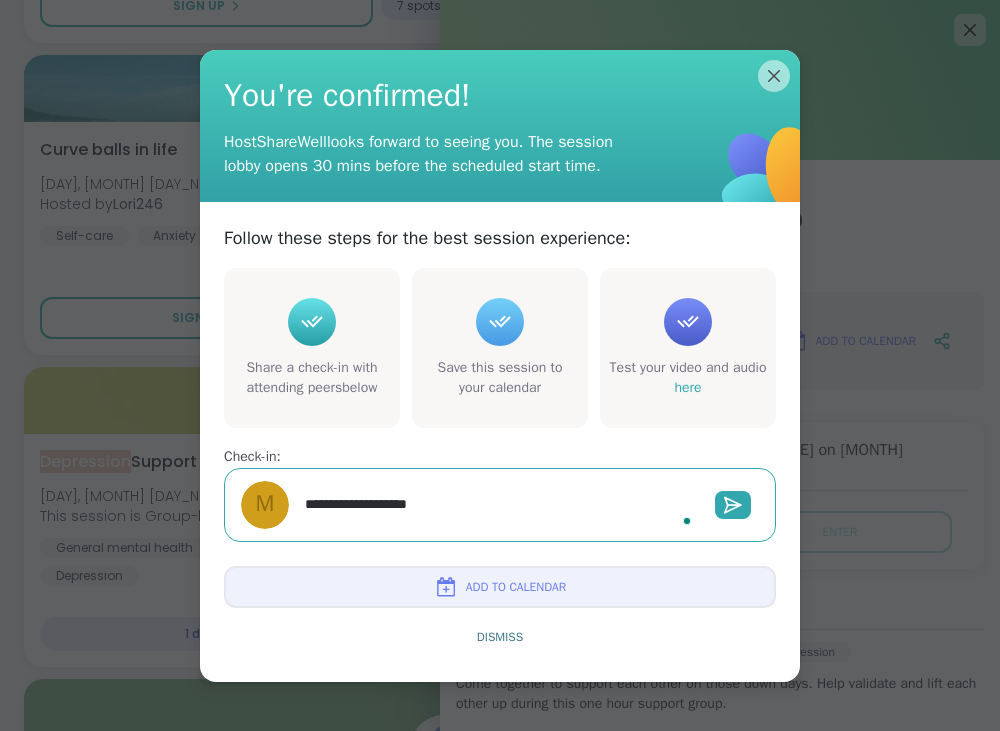 type on "*" 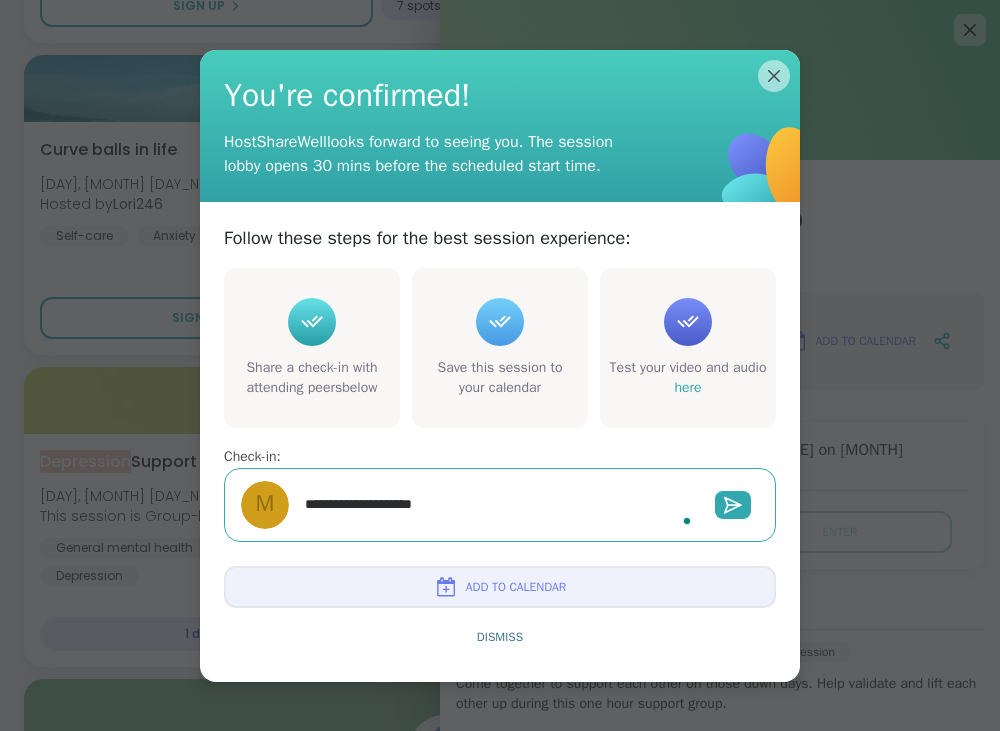 type on "*" 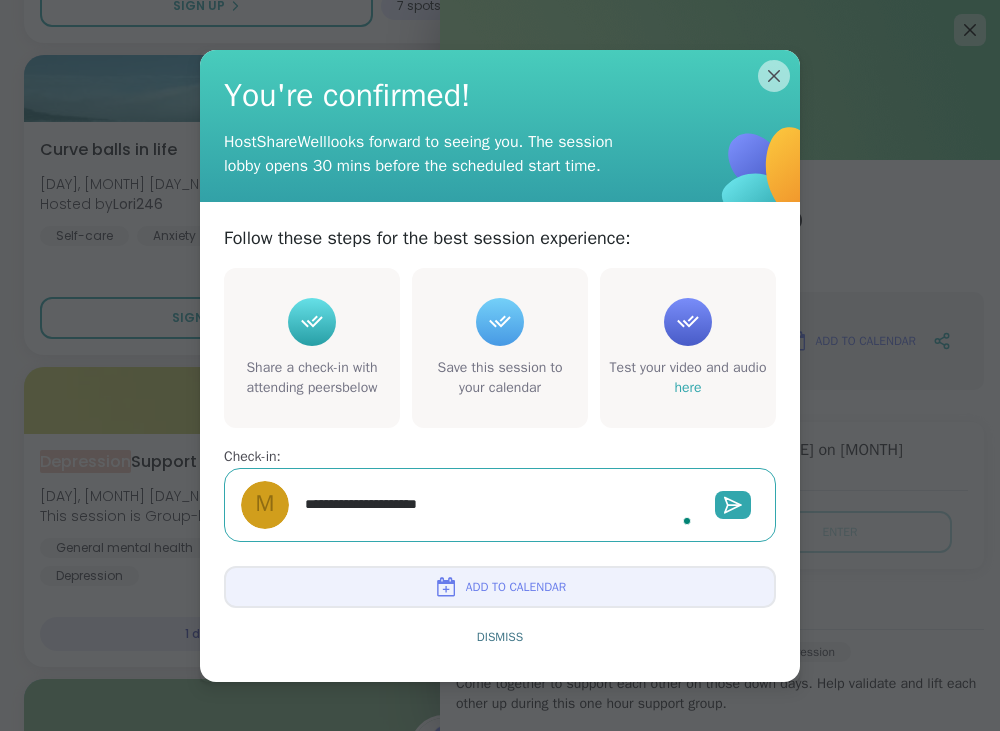 type on "*" 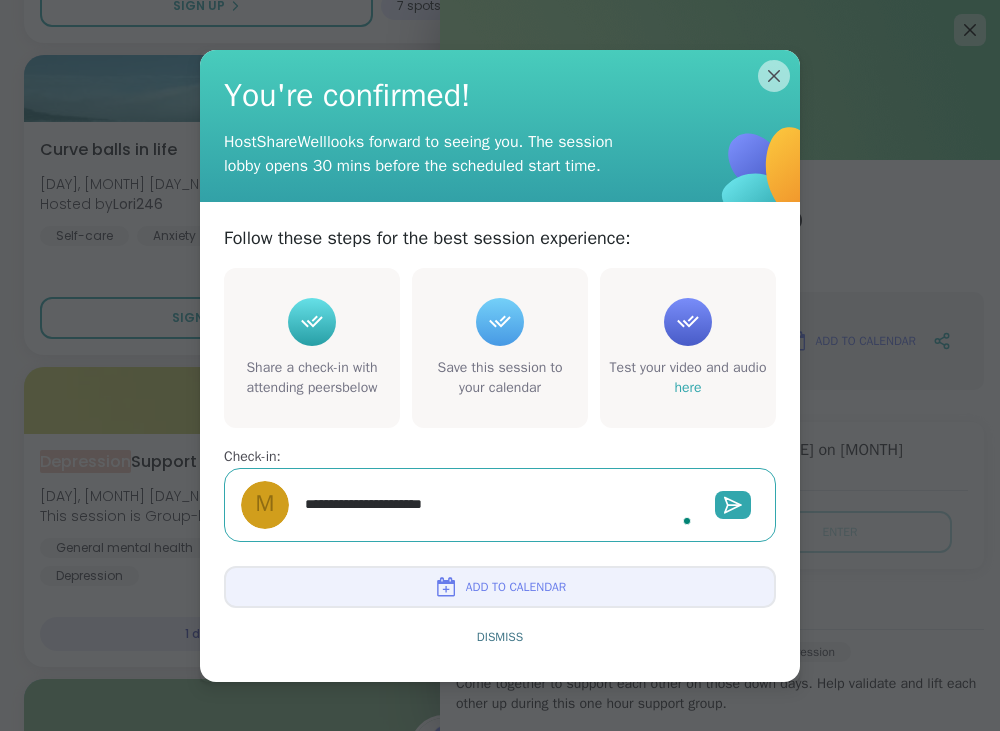 type on "*" 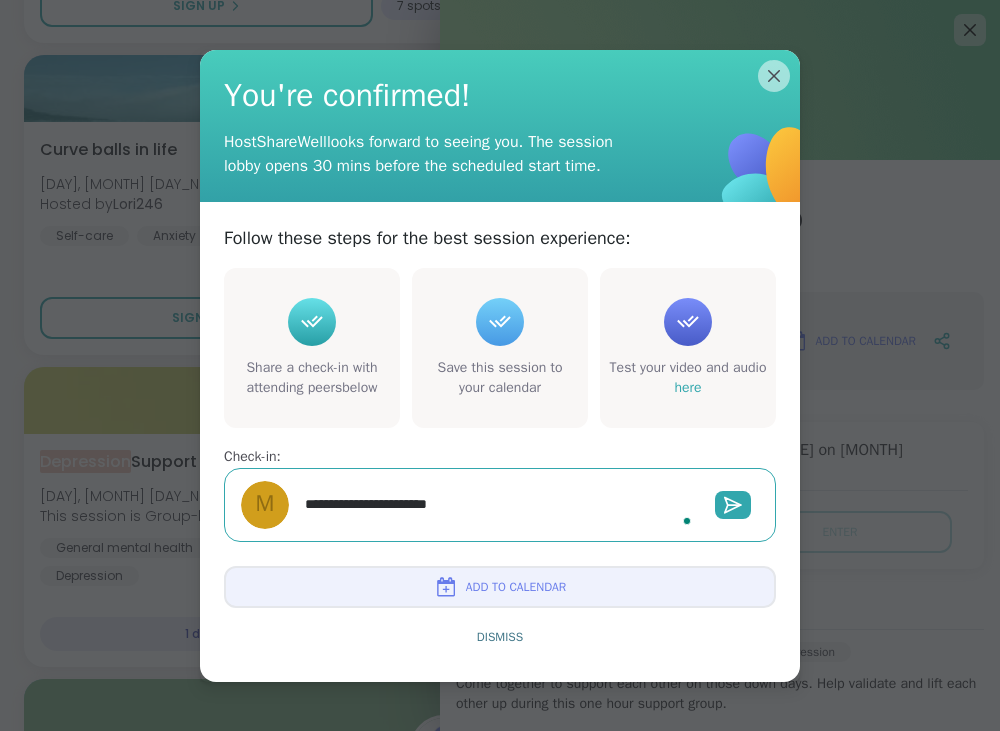 type on "*" 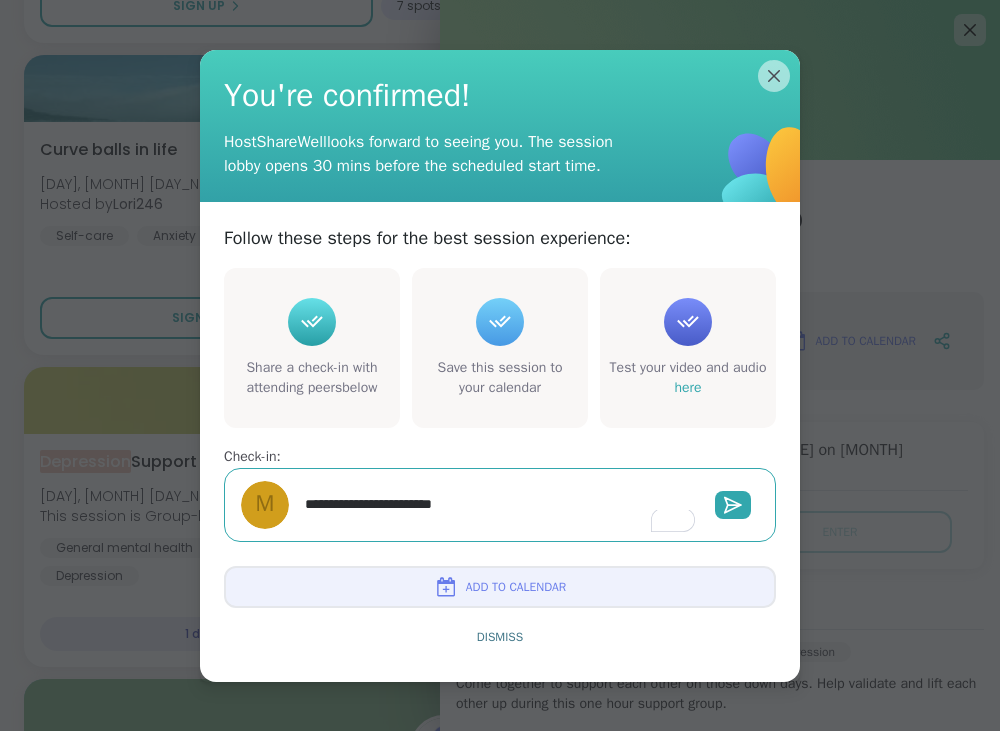 type on "*" 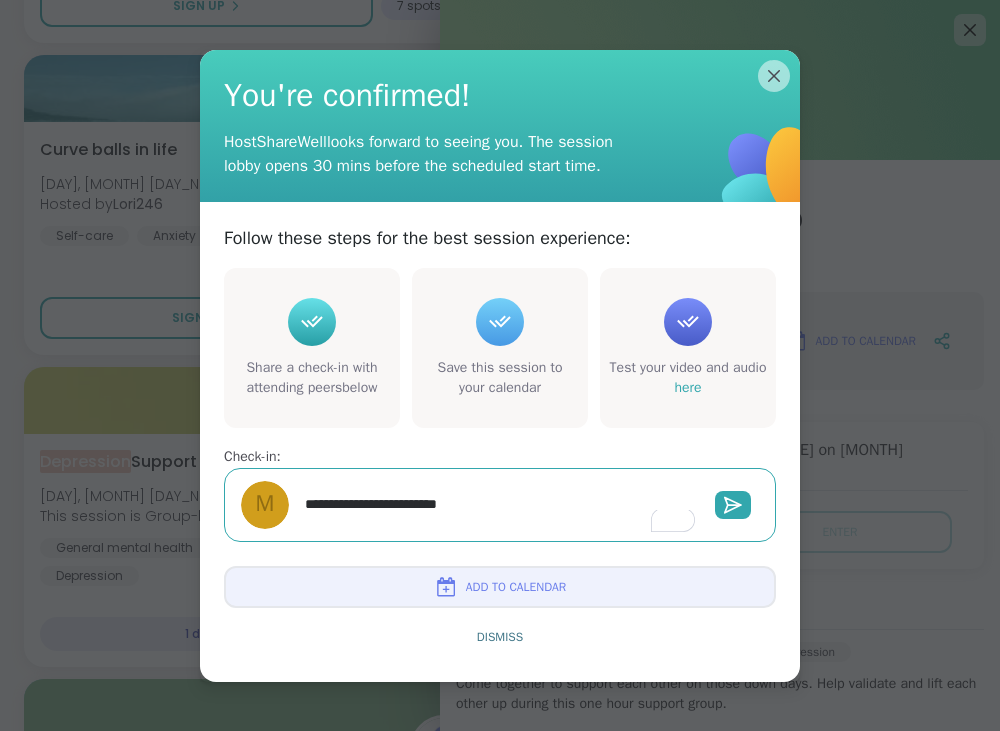 type on "*" 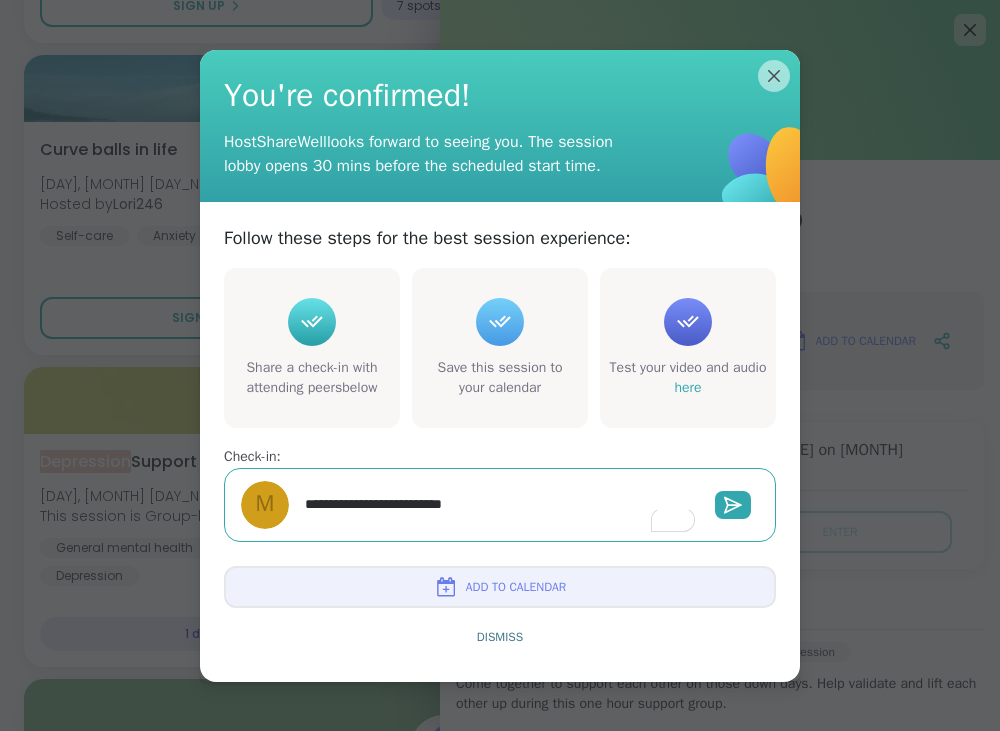 type on "*" 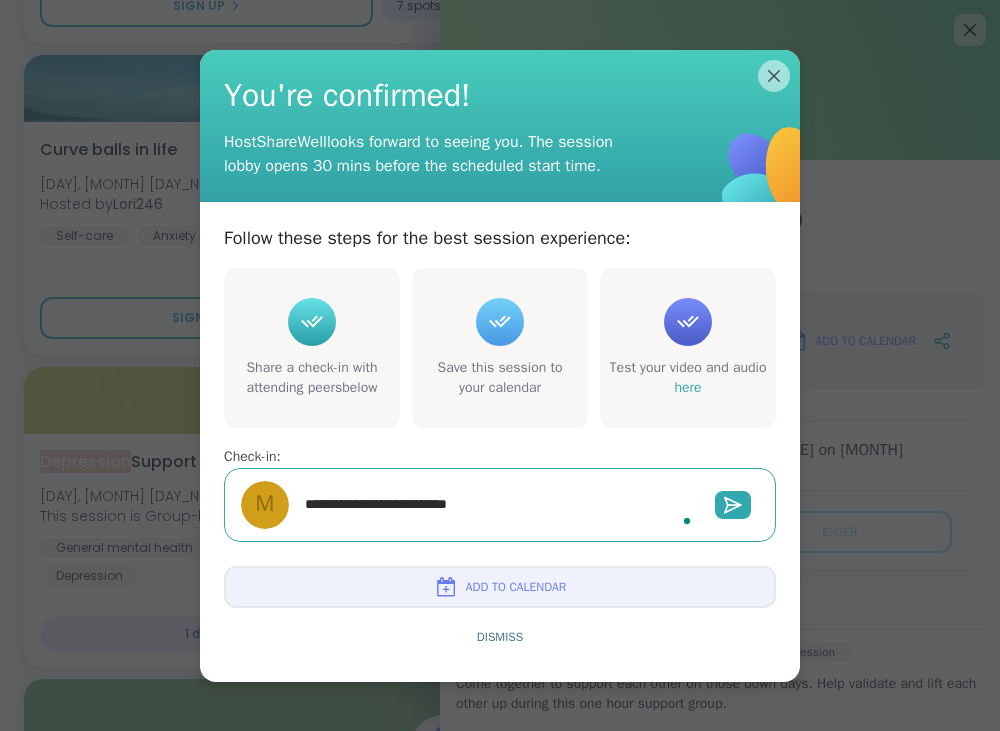 type on "*" 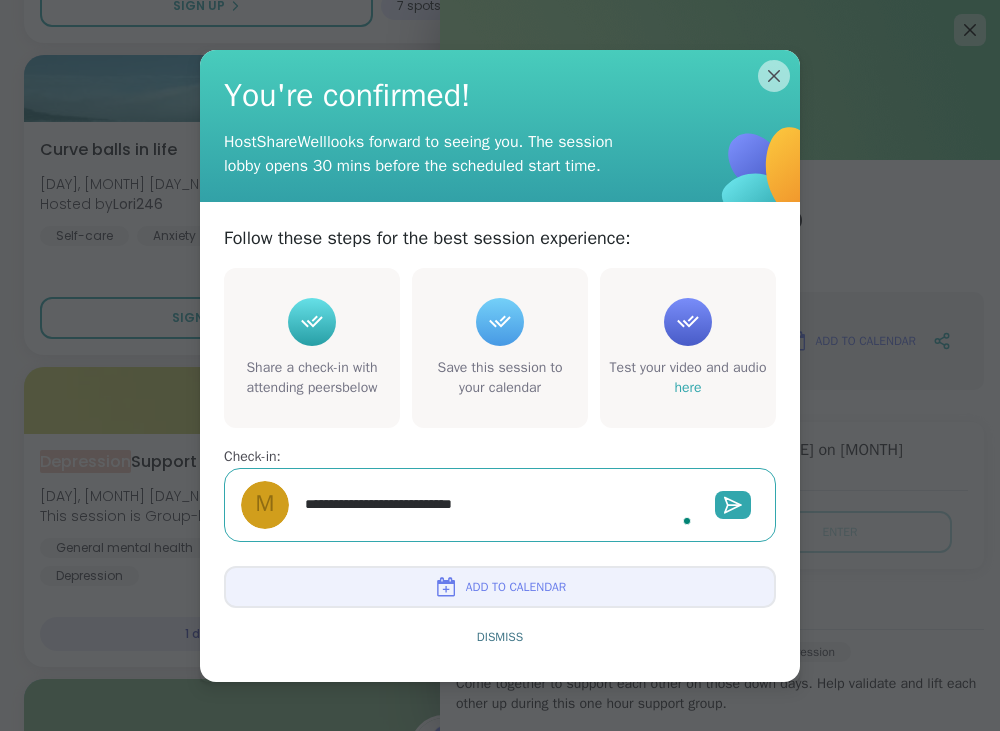 type on "*" 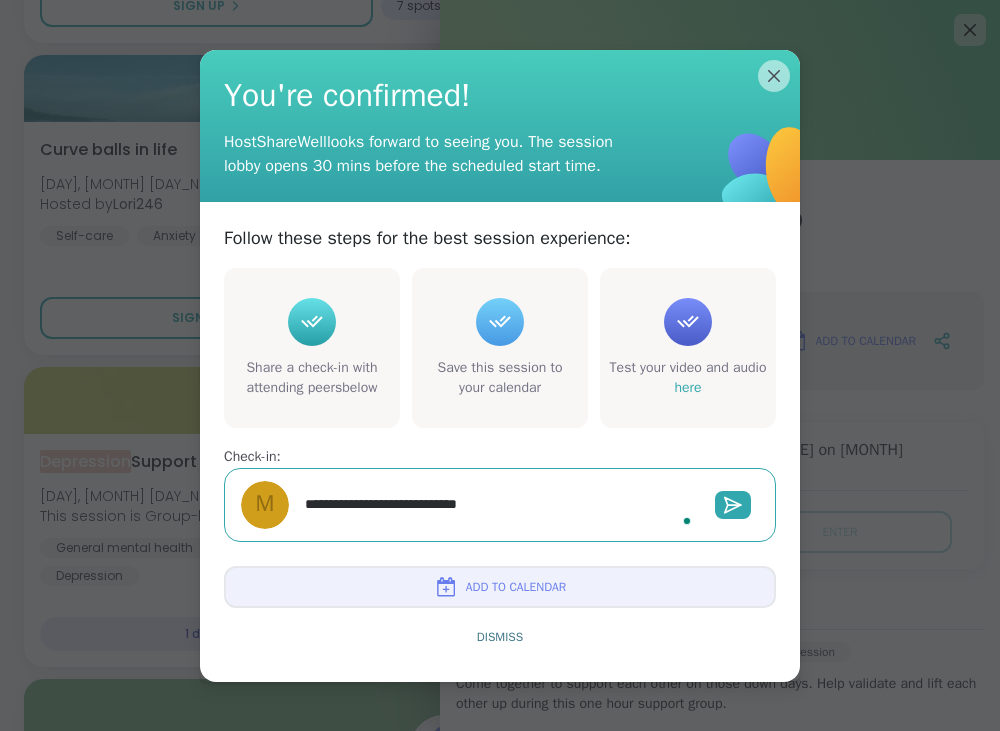 type on "*" 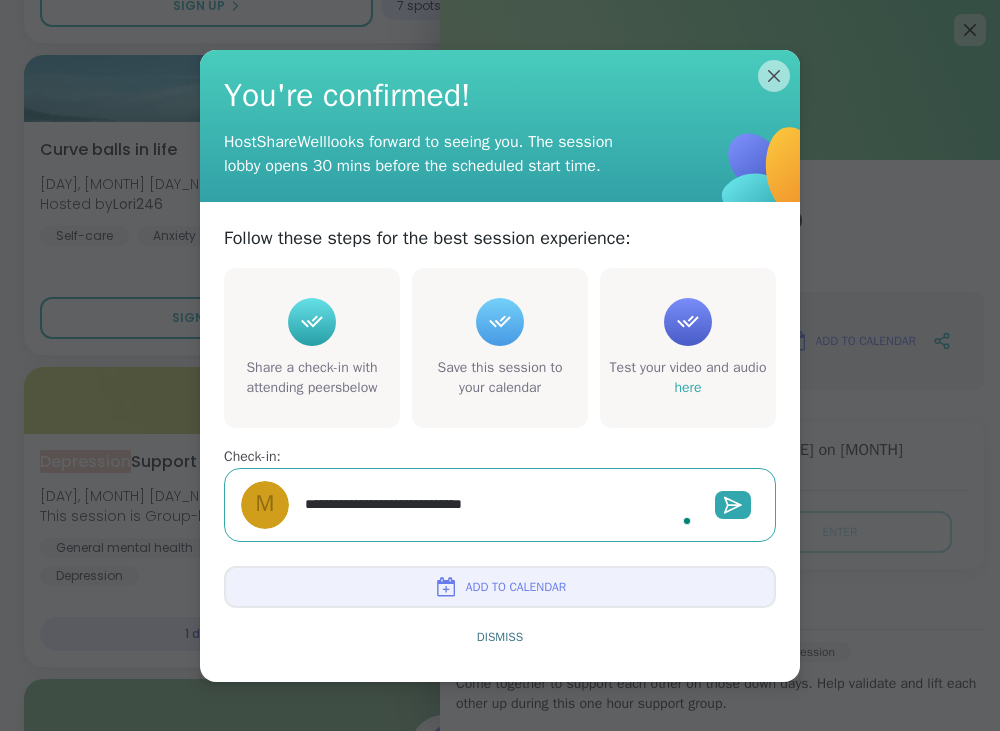 type on "*" 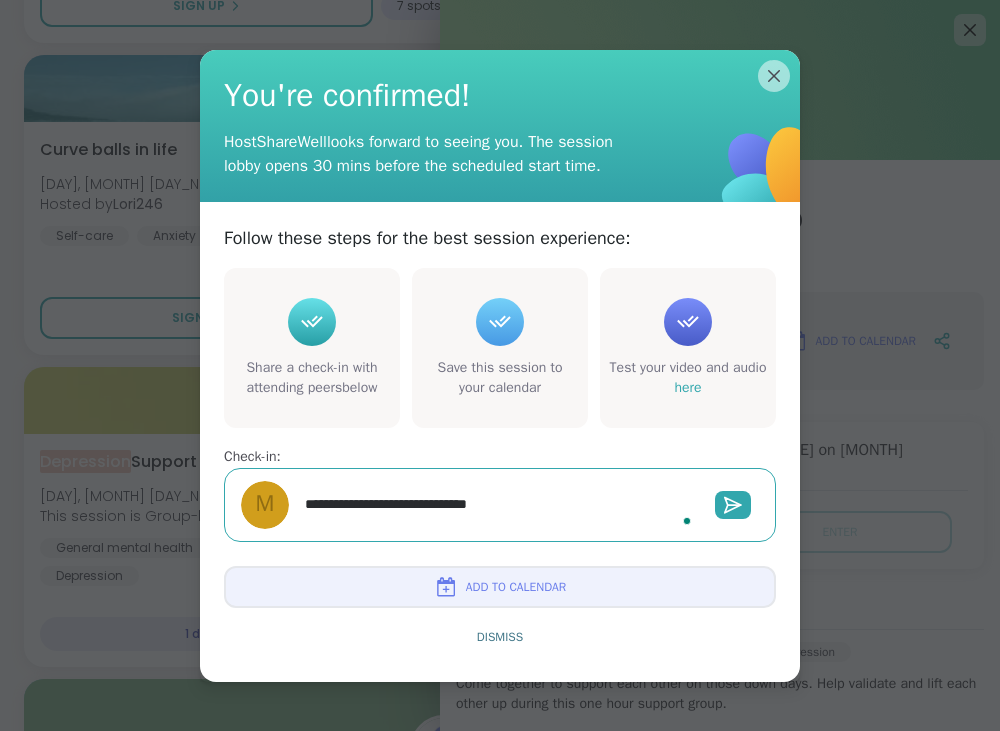 type on "*" 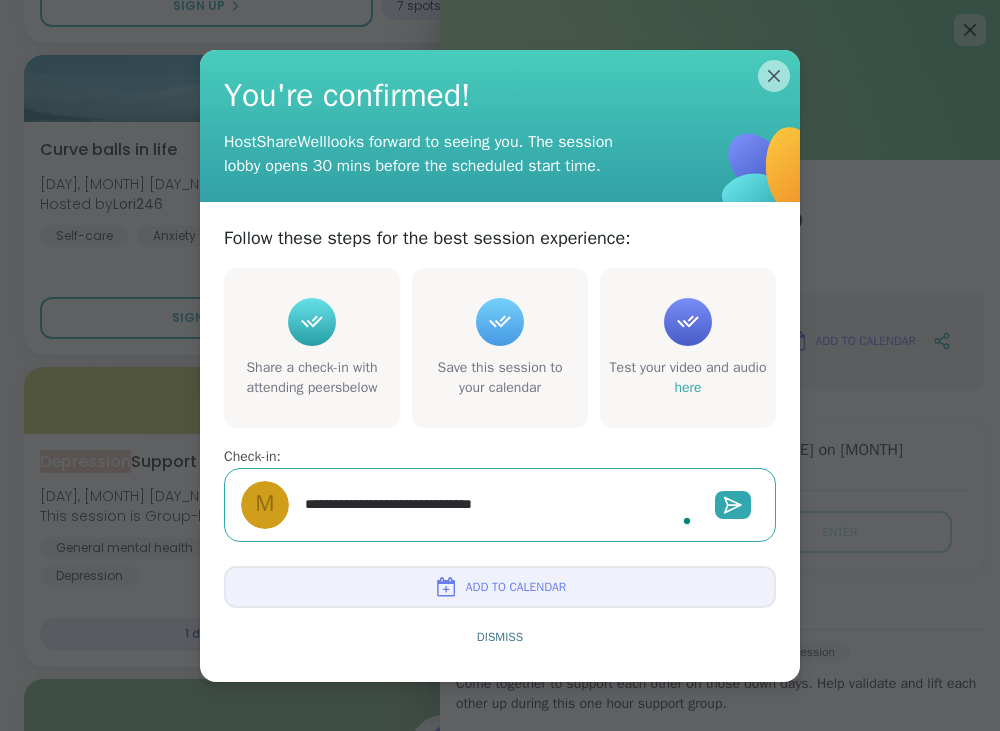 type on "*" 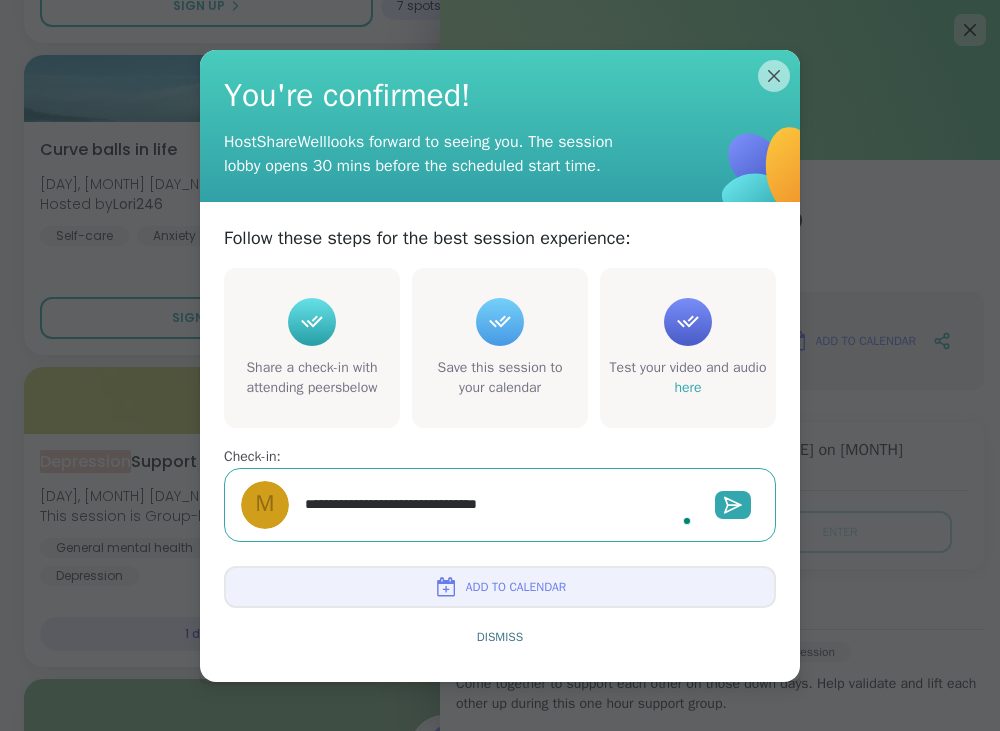 type on "*" 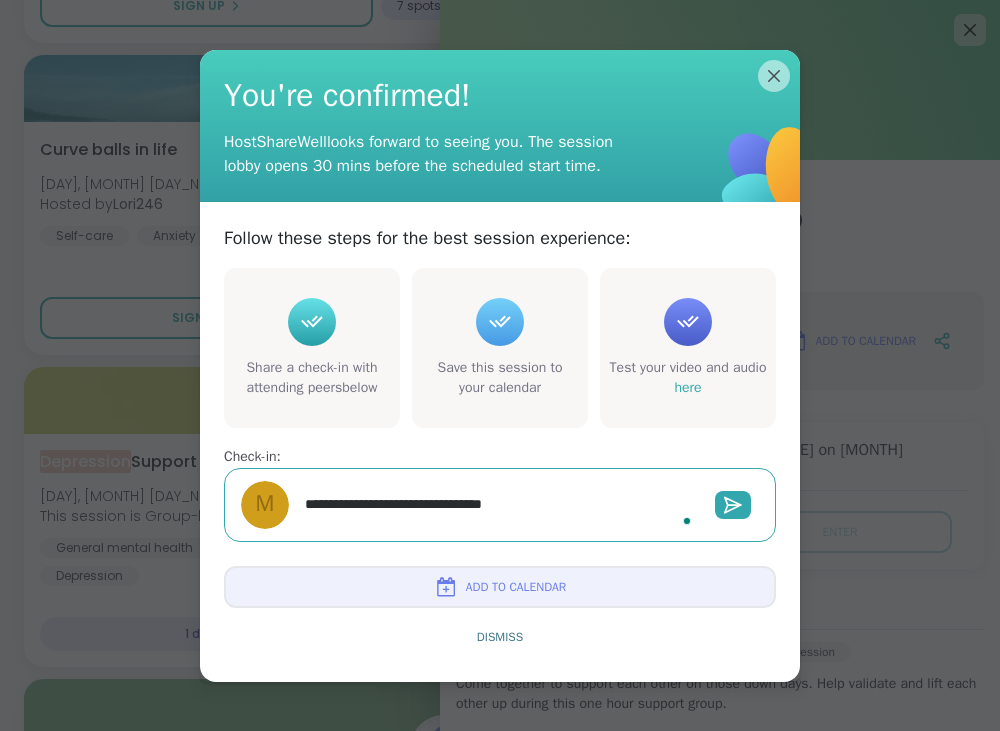 type on "*" 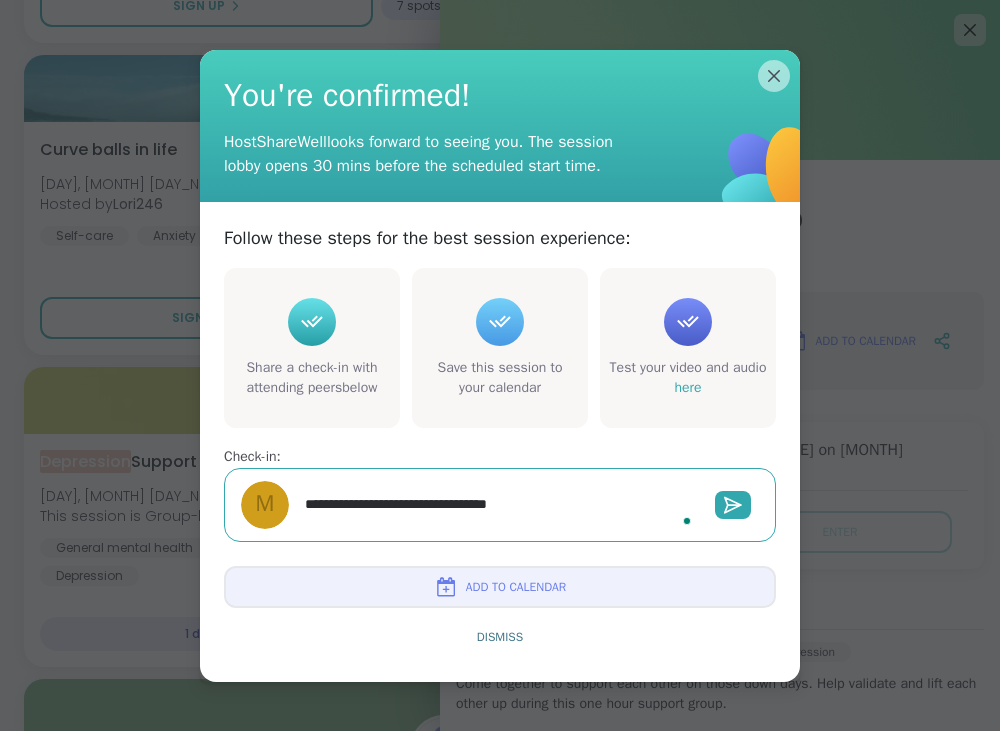type on "*" 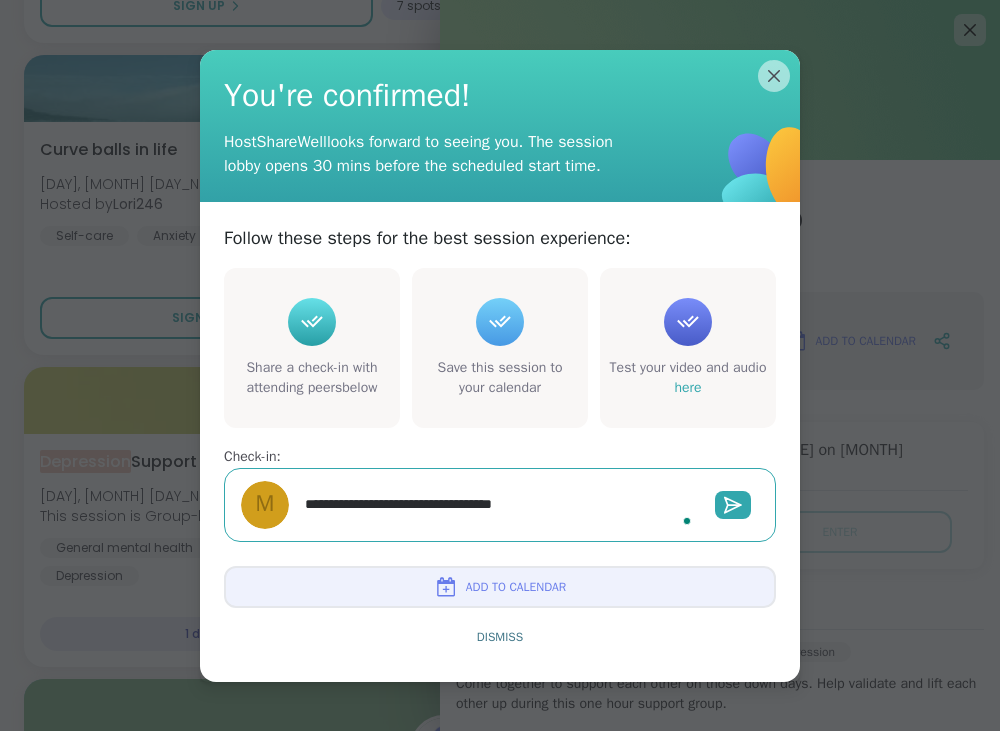 type on "*" 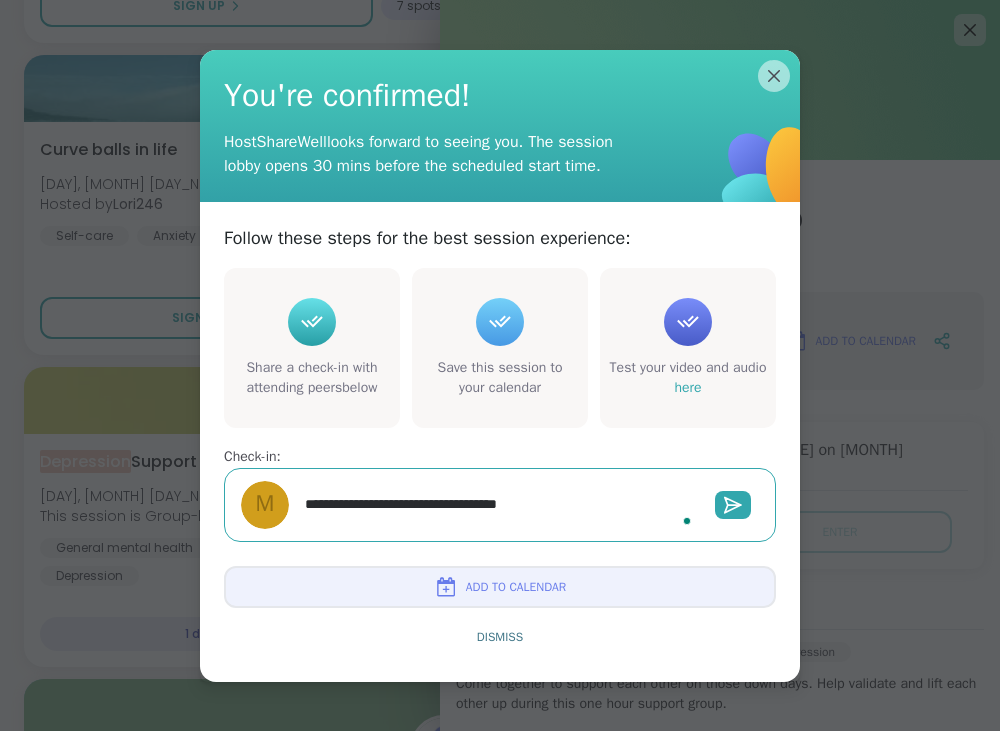 type on "**********" 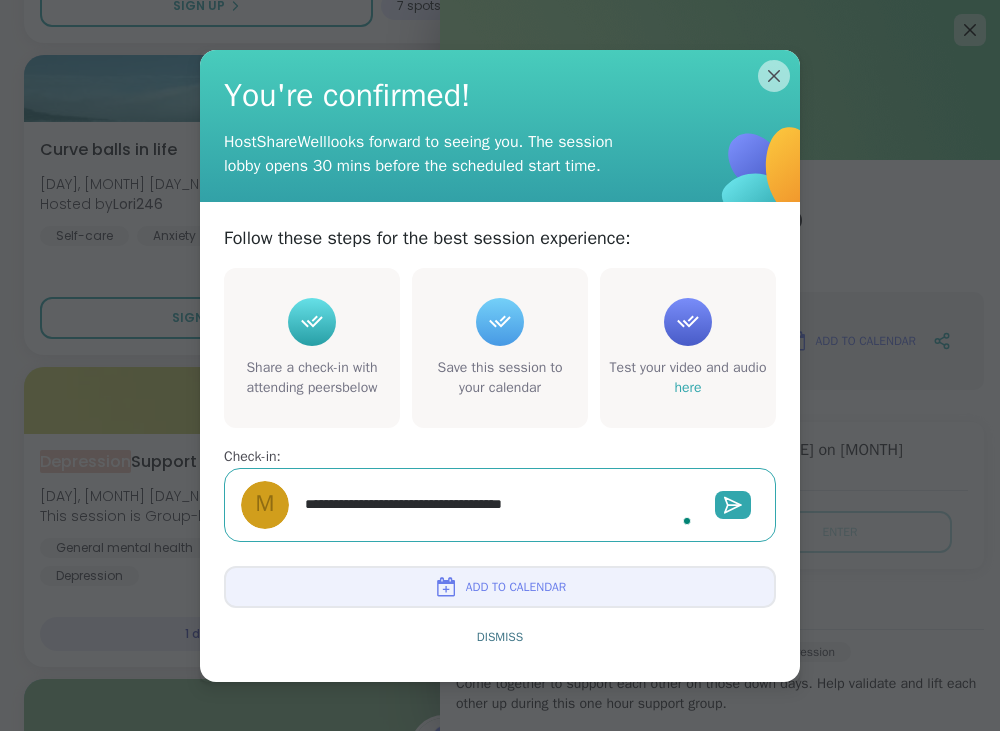 type on "*" 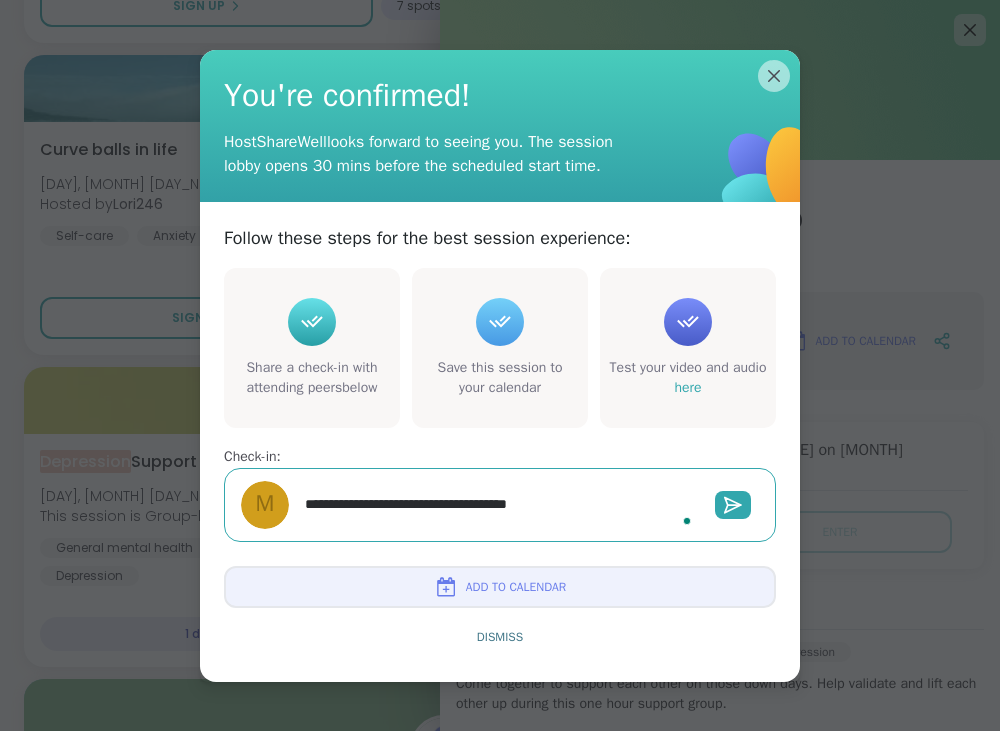 type on "*" 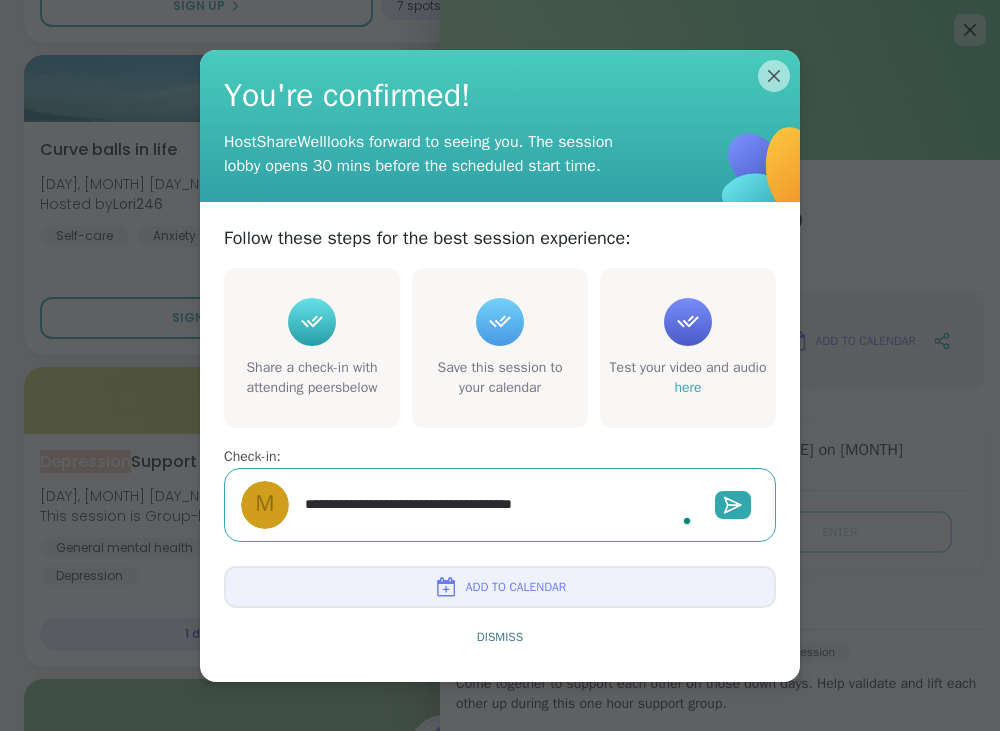 type on "*" 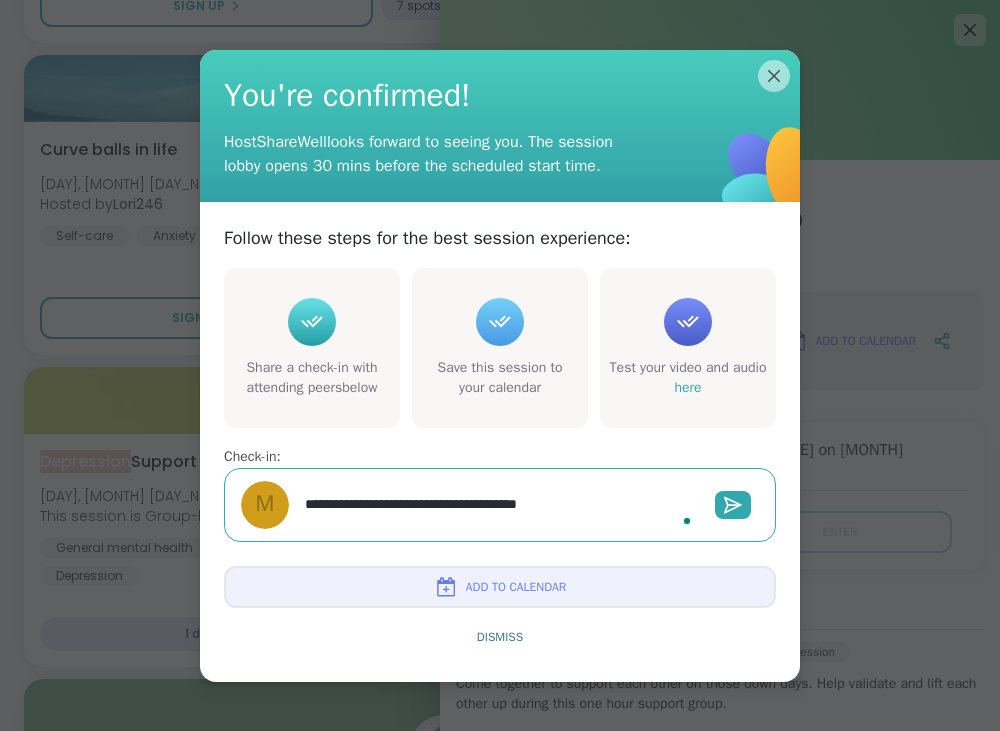 type on "*" 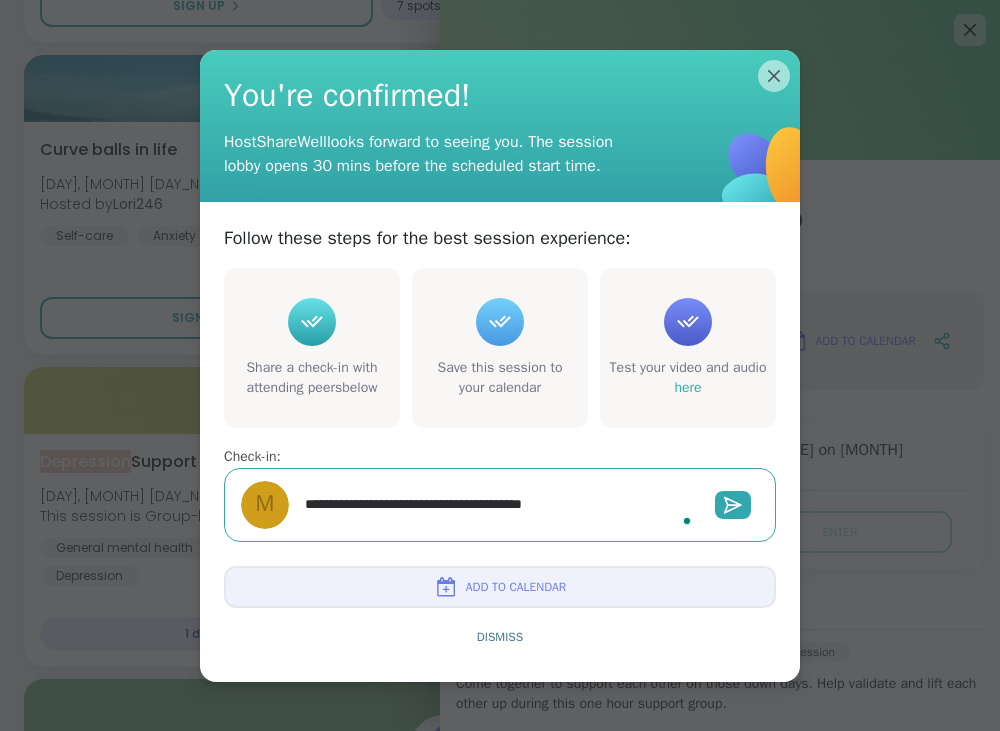 type on "*" 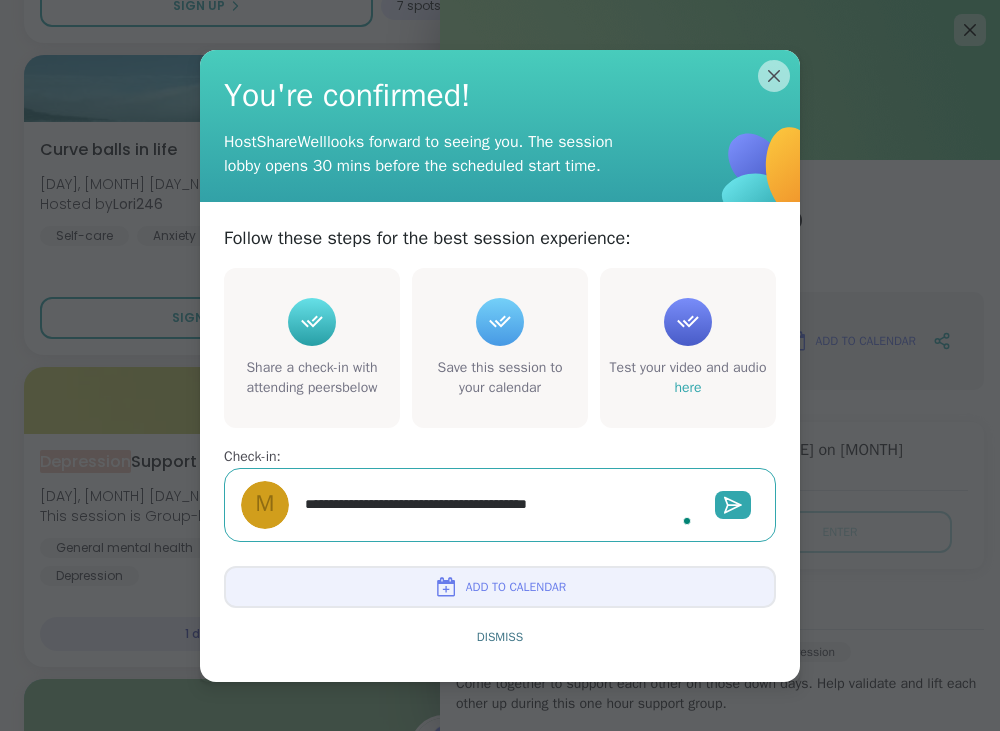 type on "*" 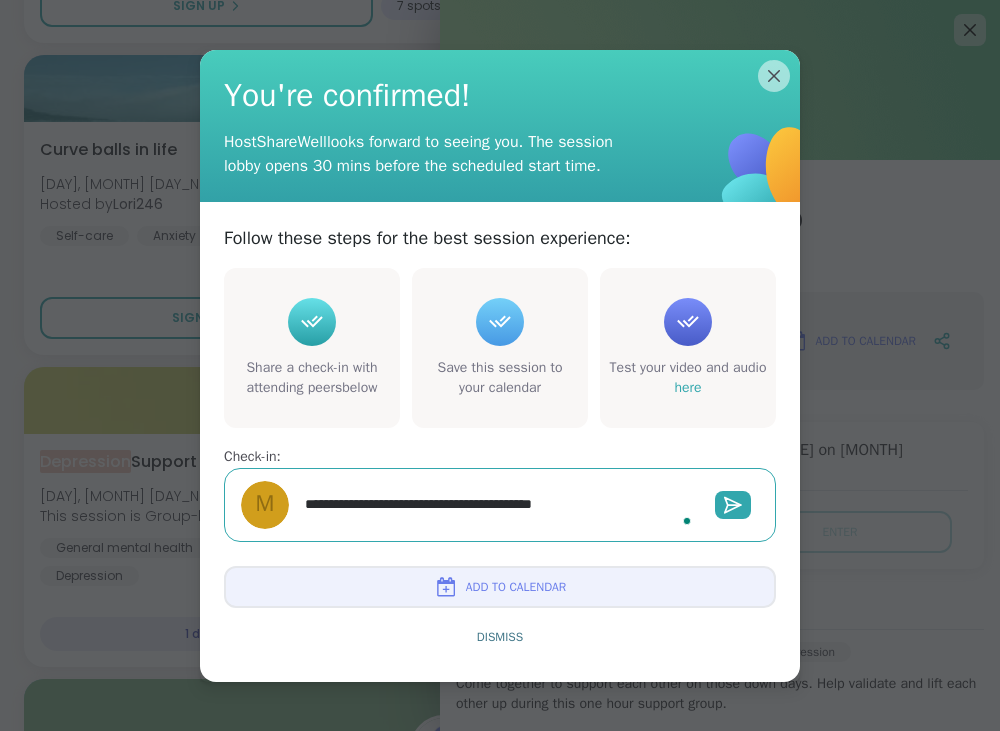 type on "*" 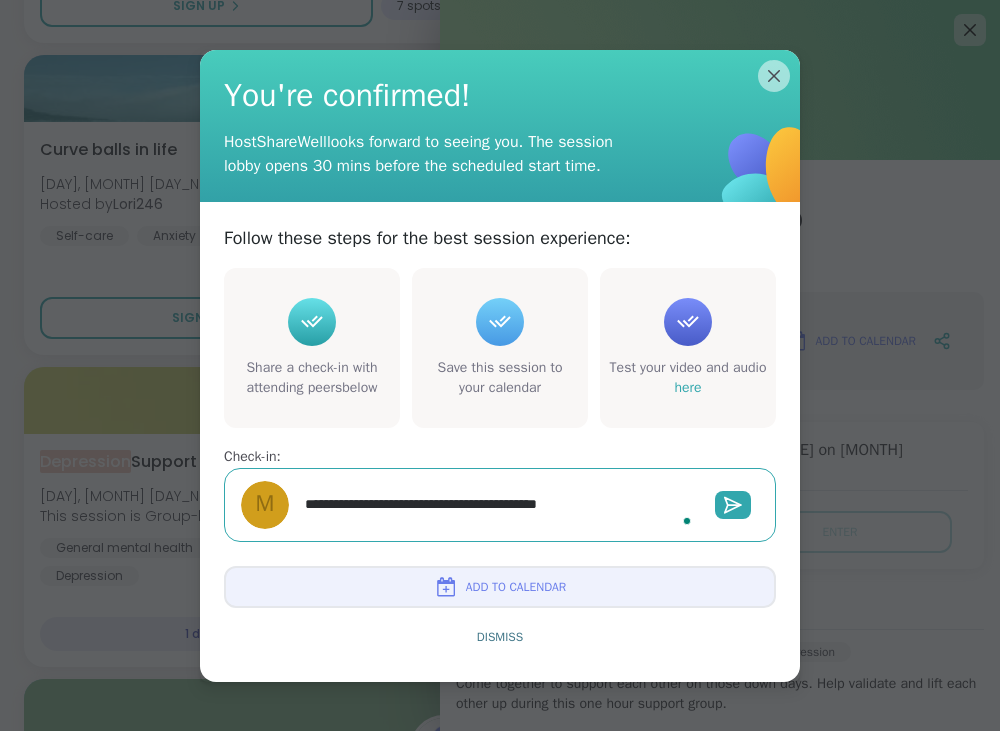 type on "*" 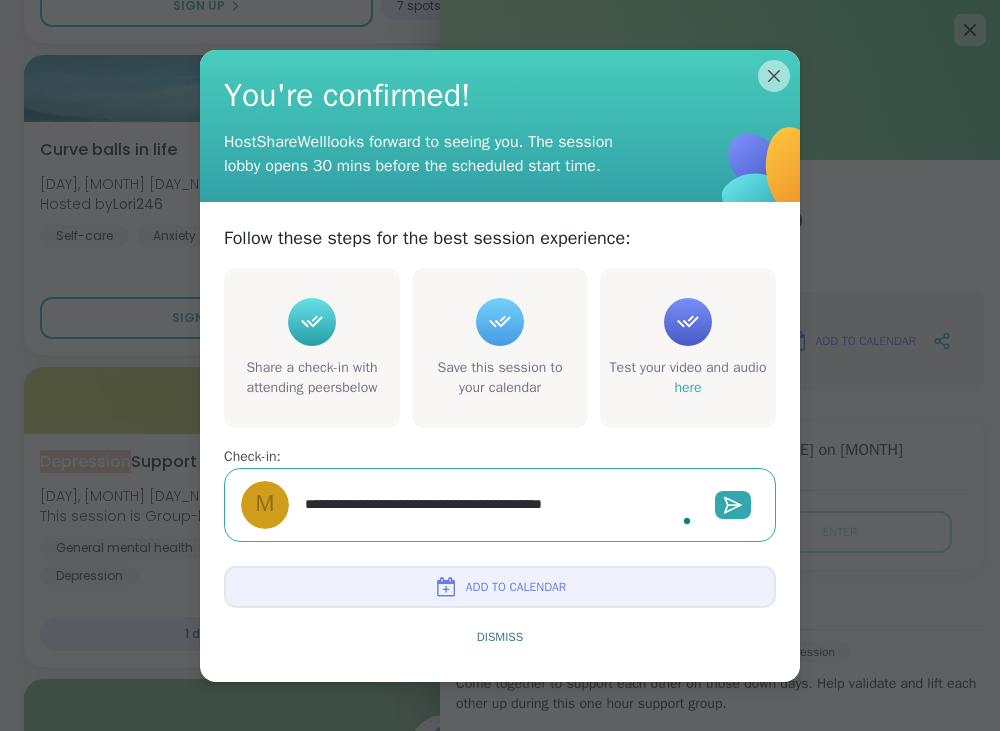 type on "*" 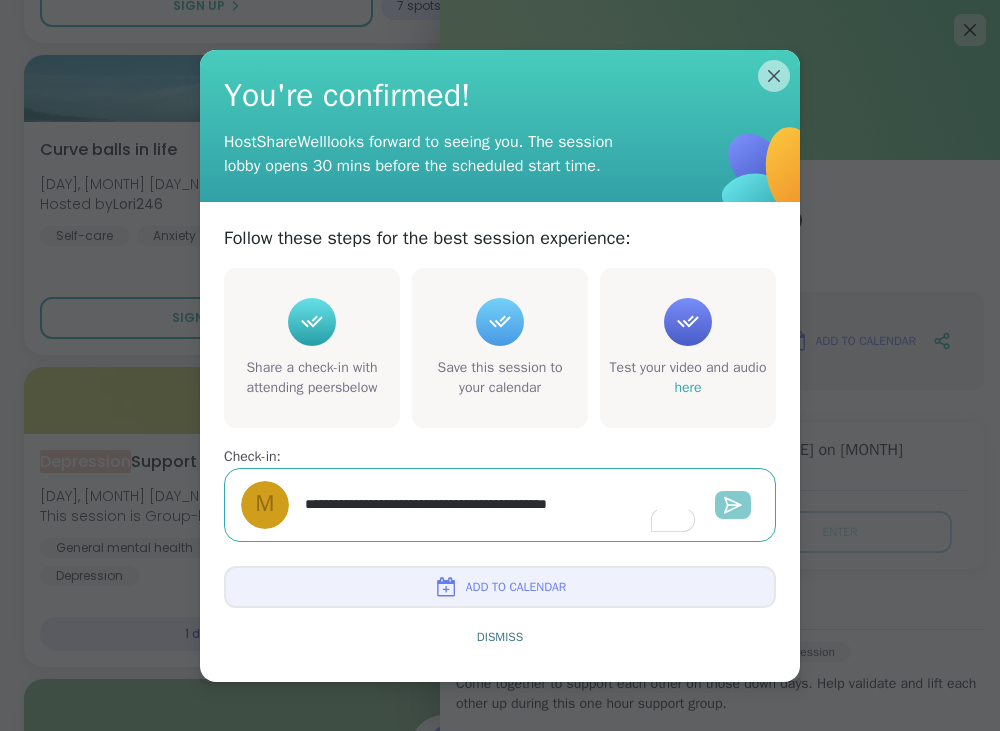 type on "**********" 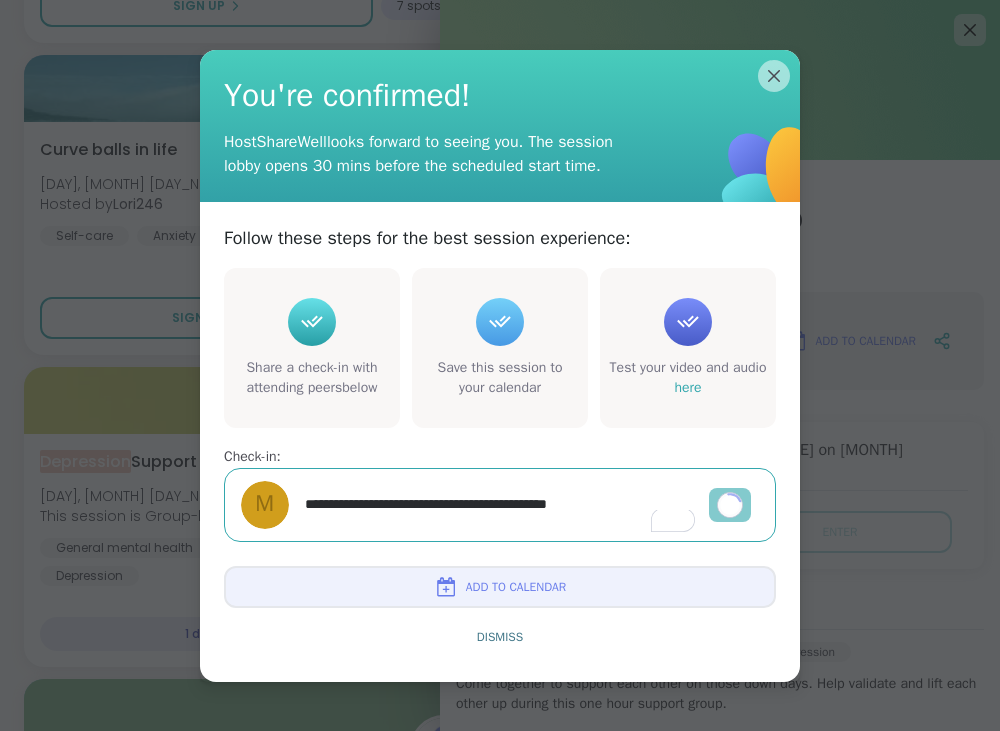 type on "*" 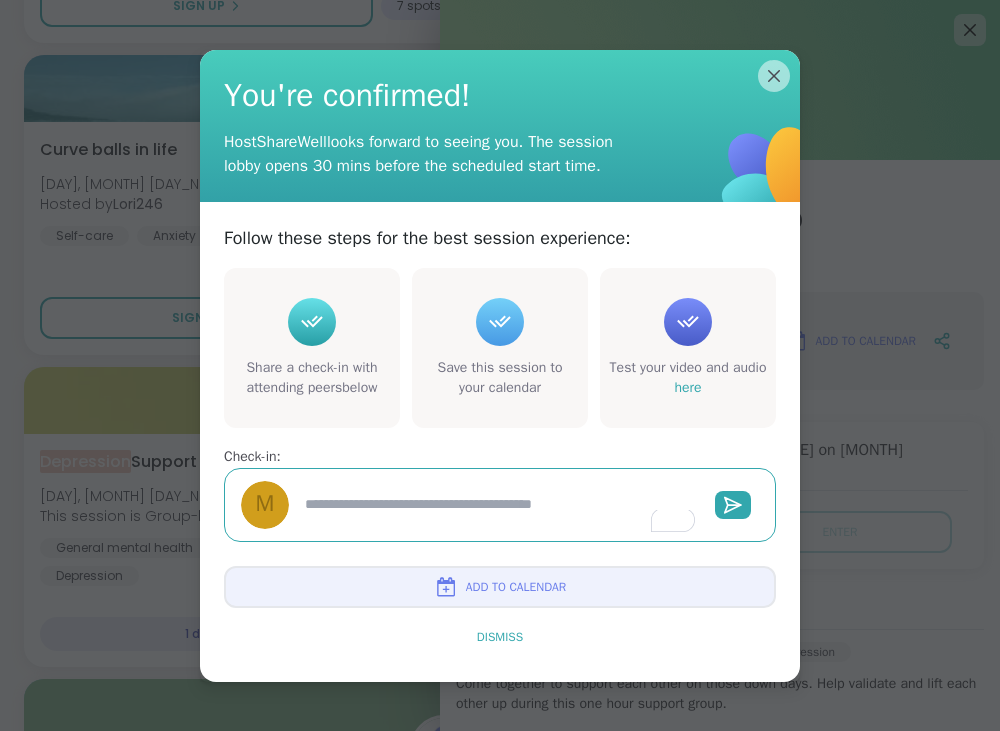 click on "Dismiss" at bounding box center (500, 637) 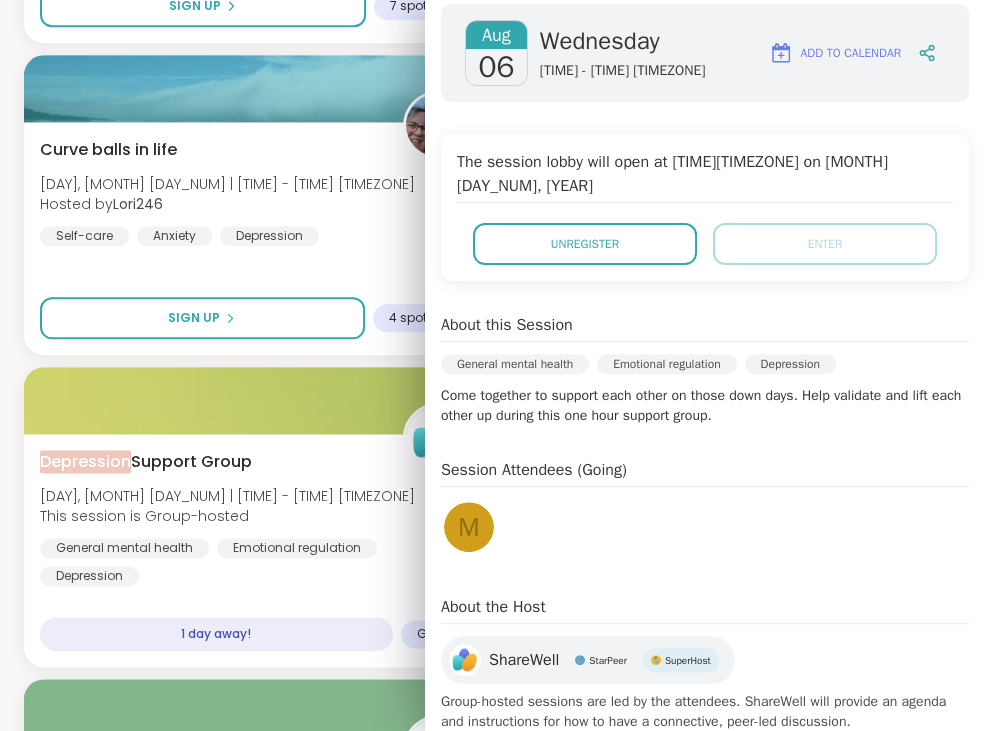 scroll, scrollTop: 312, scrollLeft: 0, axis: vertical 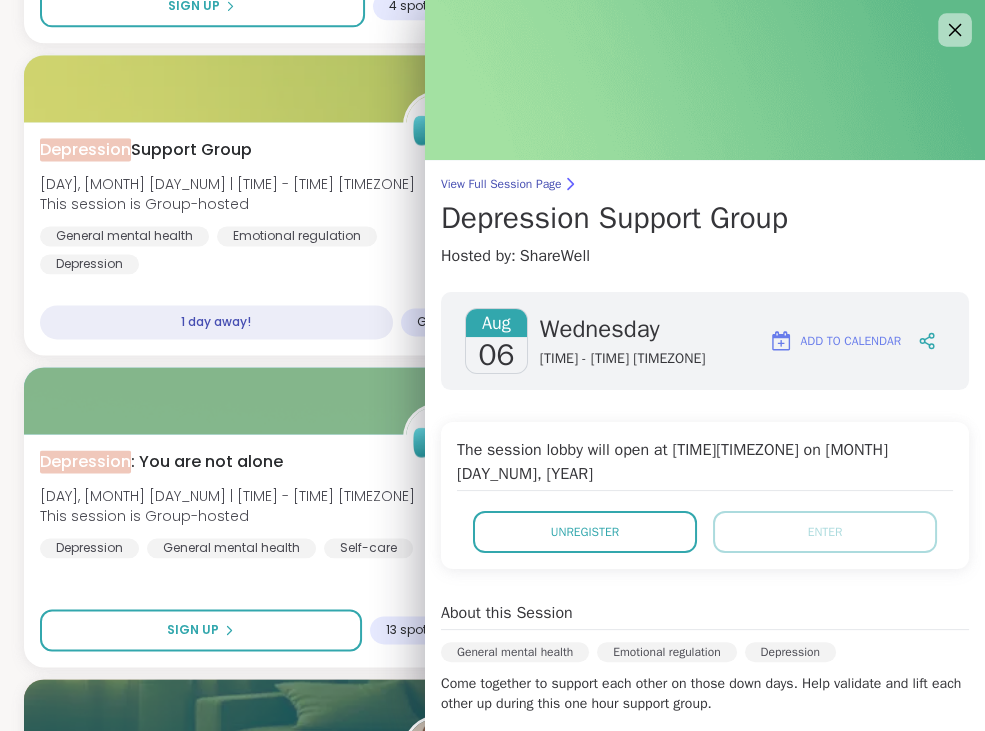 click 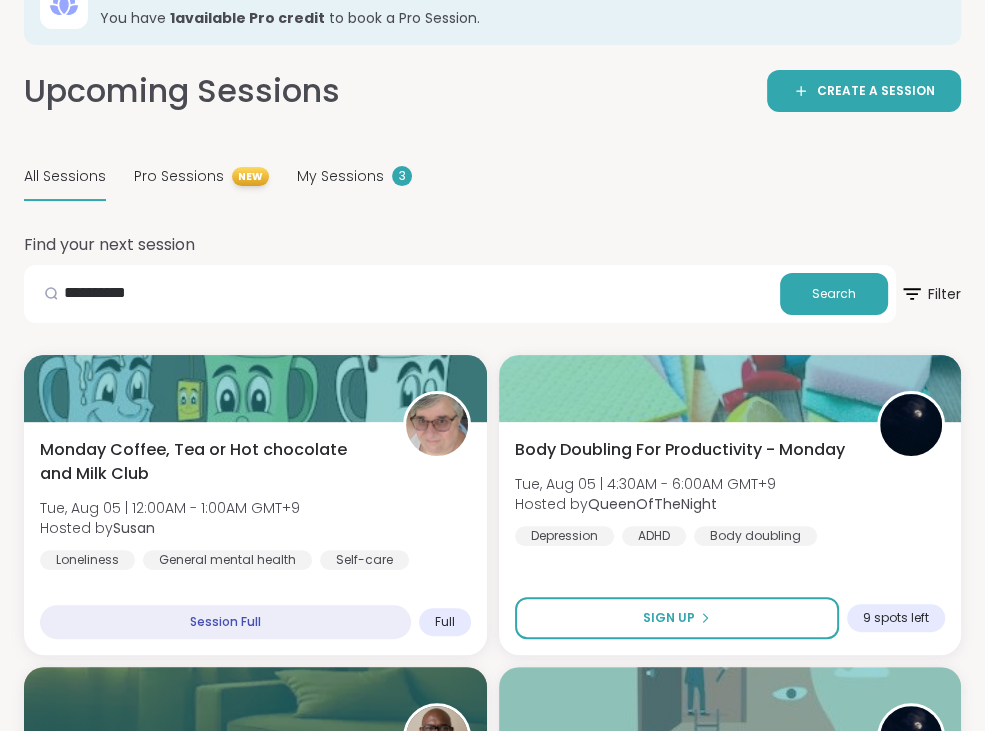 scroll, scrollTop: 0, scrollLeft: 0, axis: both 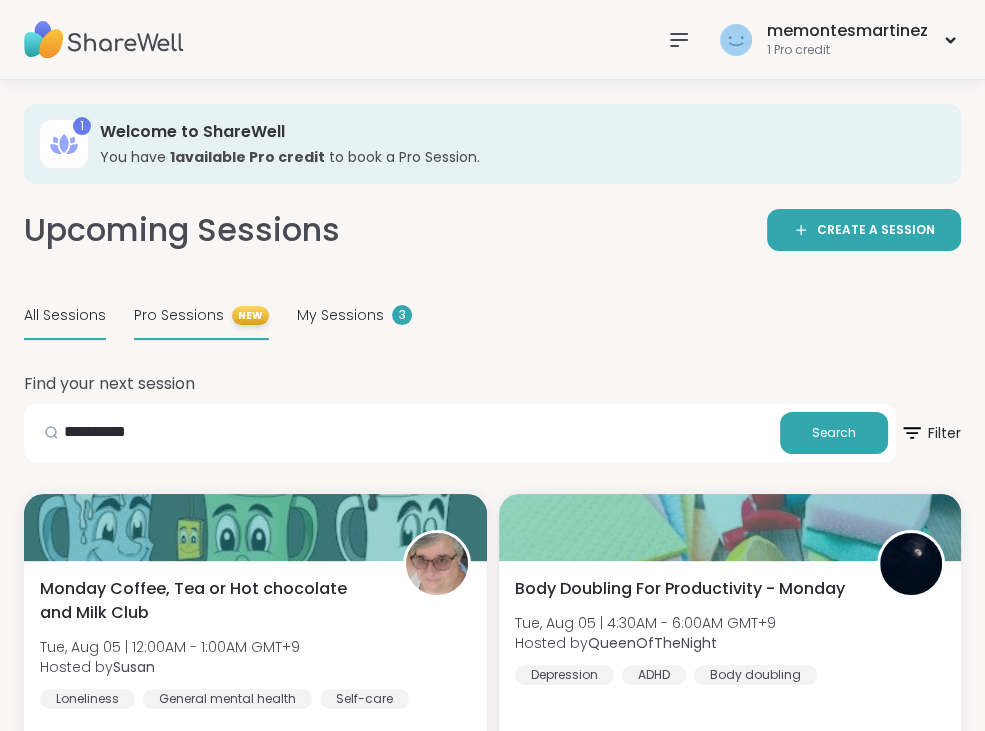 click on "Pro Sessions" at bounding box center (179, 315) 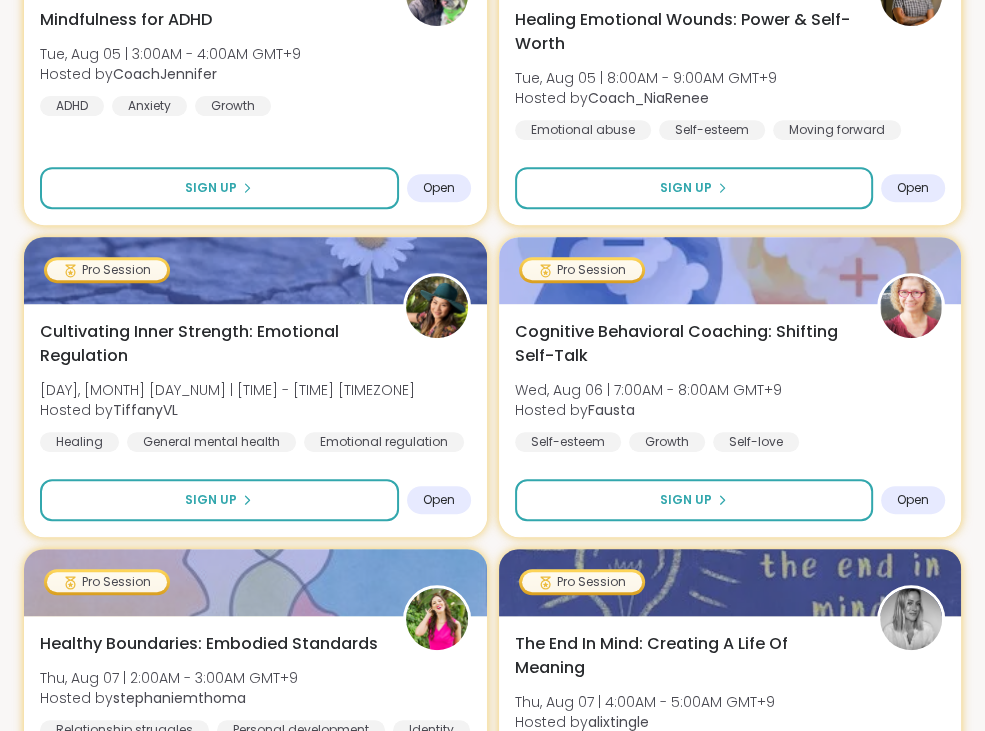 scroll, scrollTop: 498, scrollLeft: 0, axis: vertical 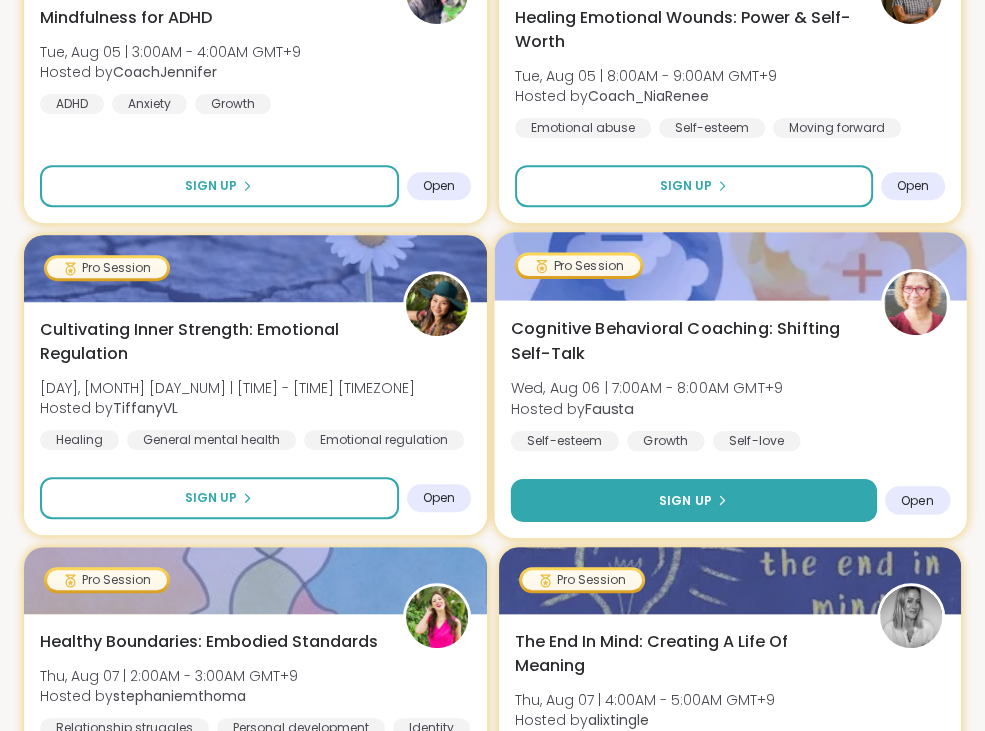 click on "Sign Up" at bounding box center (693, 500) 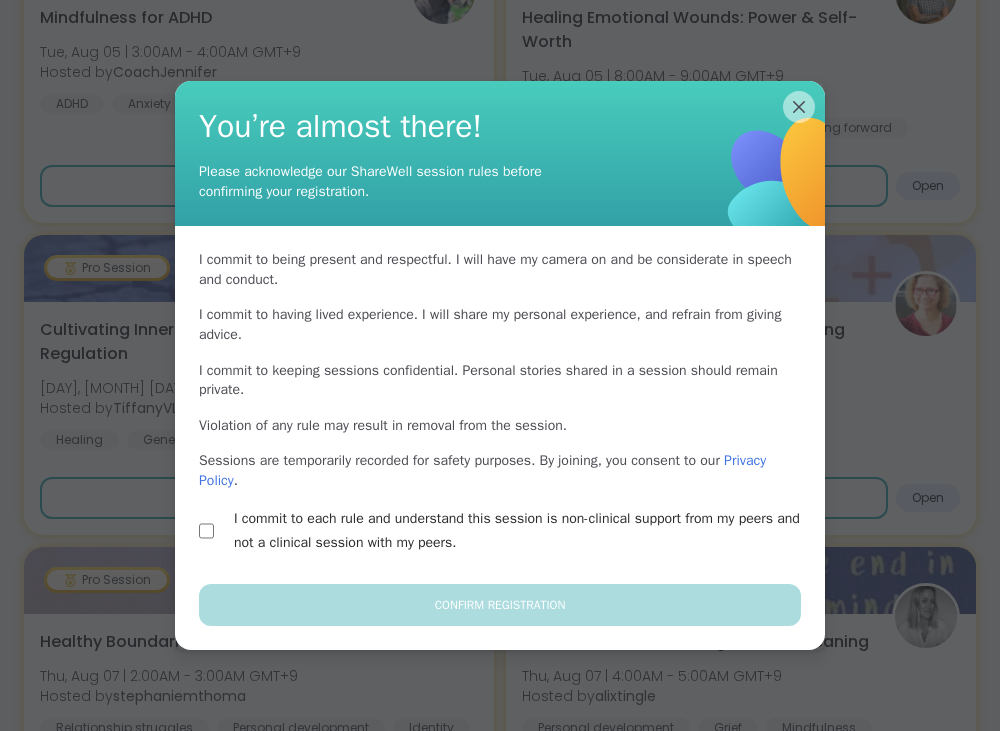 click on "I commit to each rule and understand this session is non-clinical support from my peers and not a clinical session with my peers." at bounding box center (500, 531) 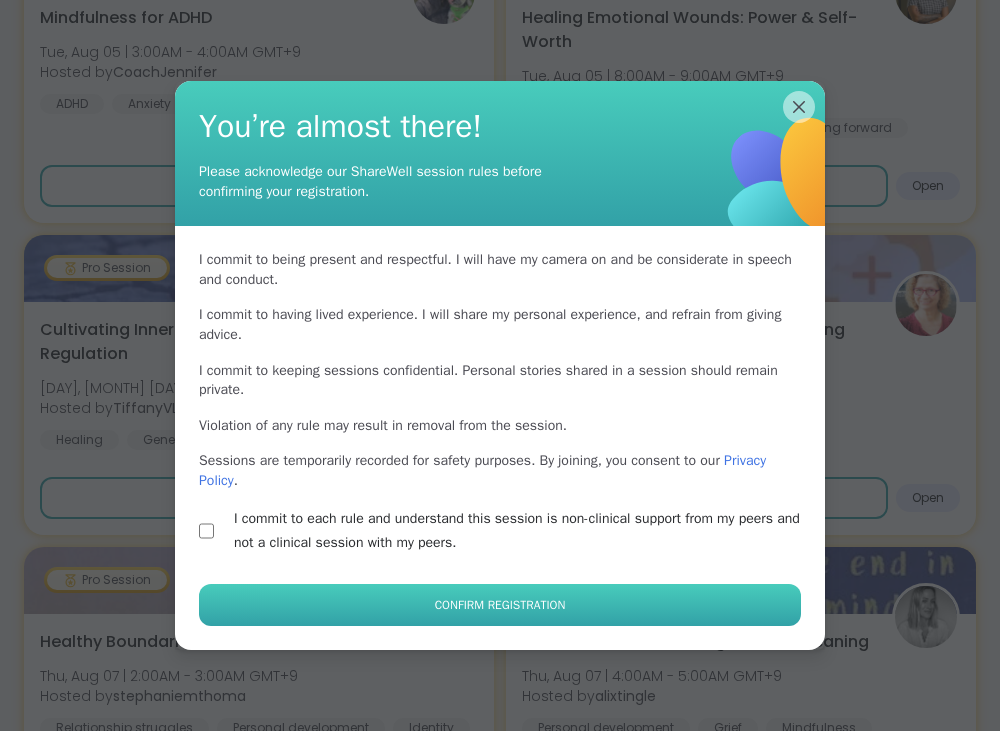 click on "Confirm Registration" at bounding box center [500, 605] 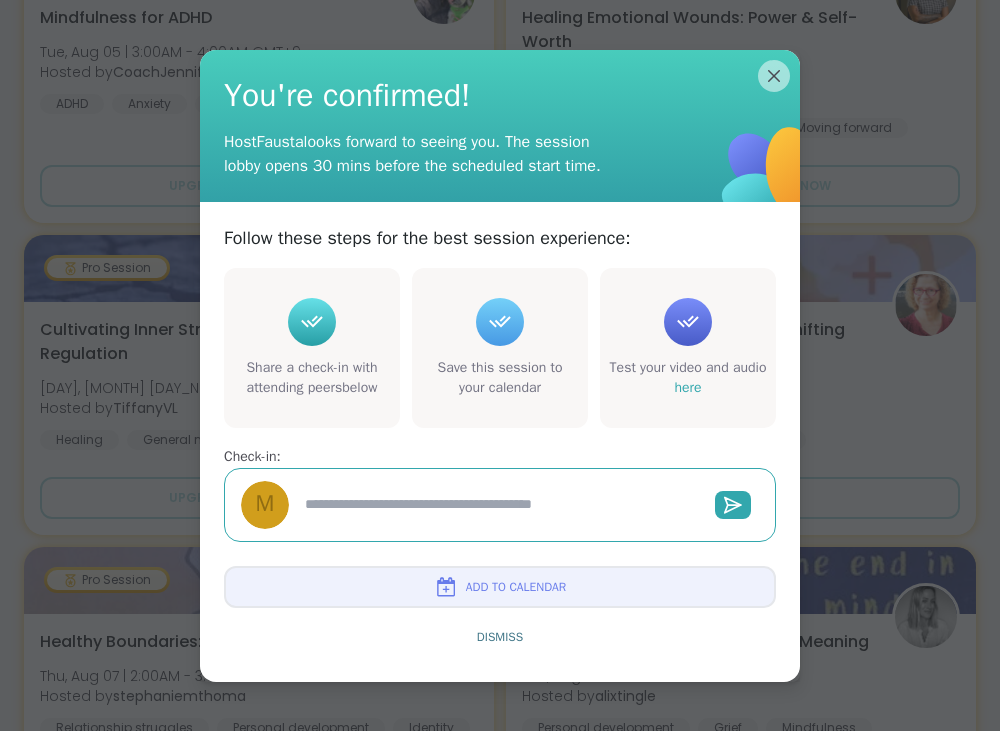 type on "*" 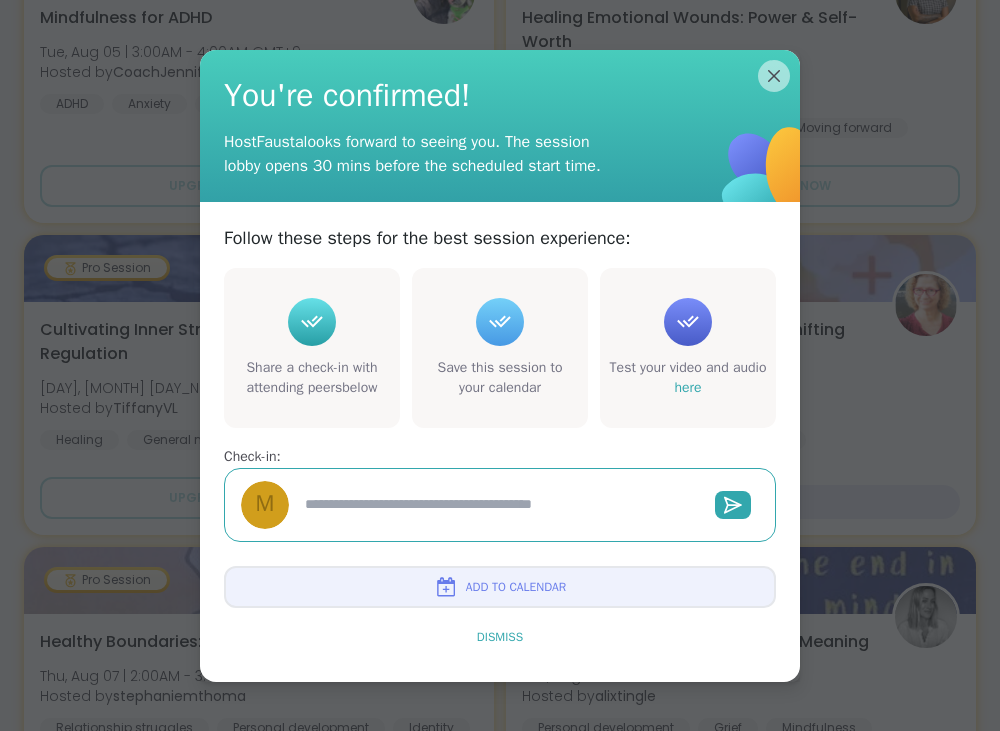 click on "Dismiss" at bounding box center [500, 637] 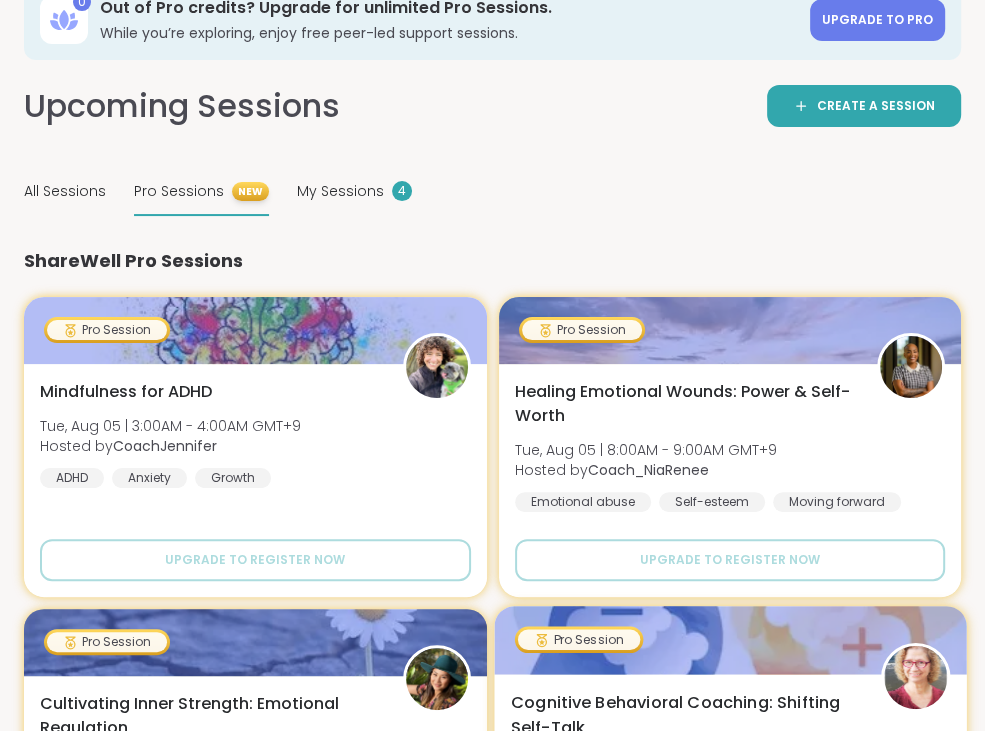 scroll, scrollTop: 0, scrollLeft: 0, axis: both 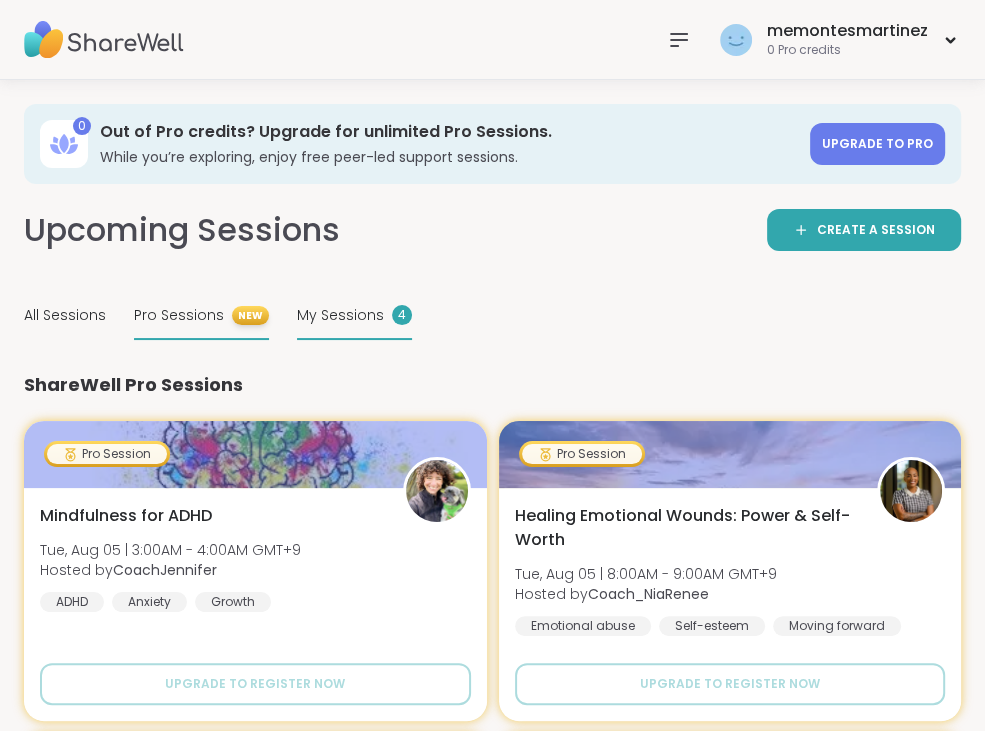 click on "My Sessions 4" at bounding box center [354, 316] 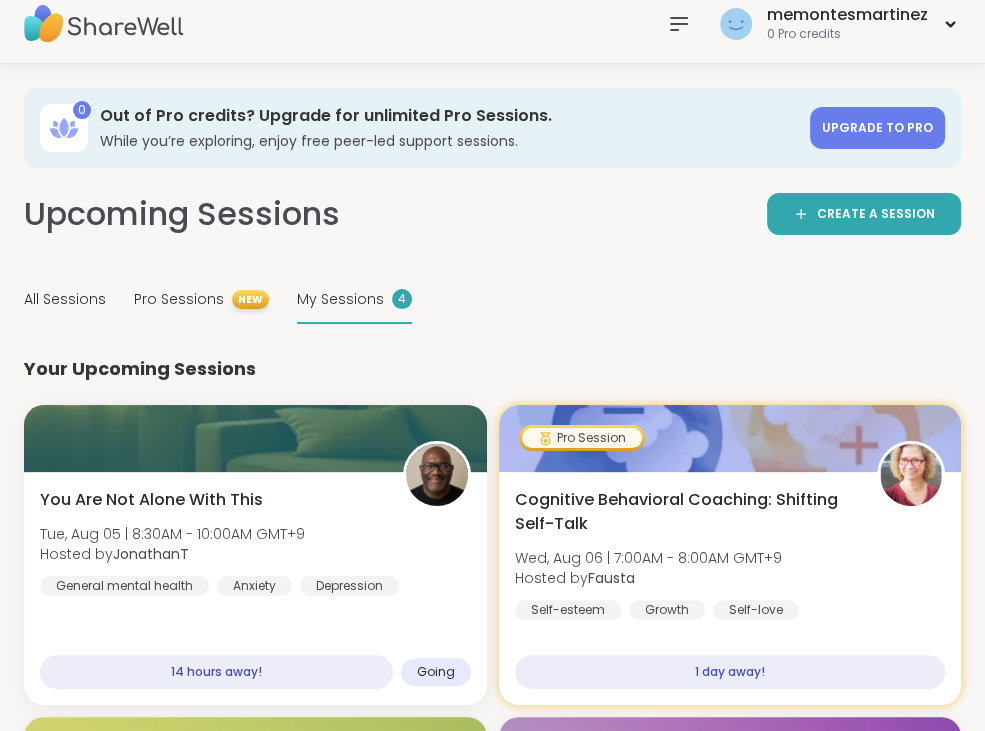 scroll, scrollTop: 0, scrollLeft: 0, axis: both 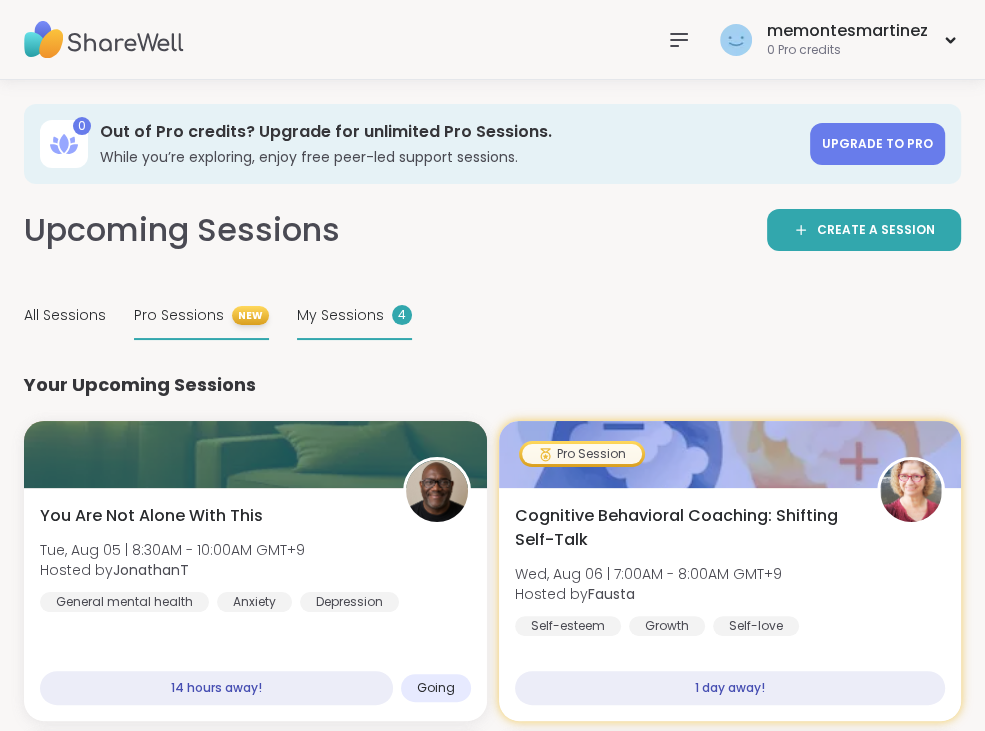 click on "Pro Sessions" at bounding box center (179, 315) 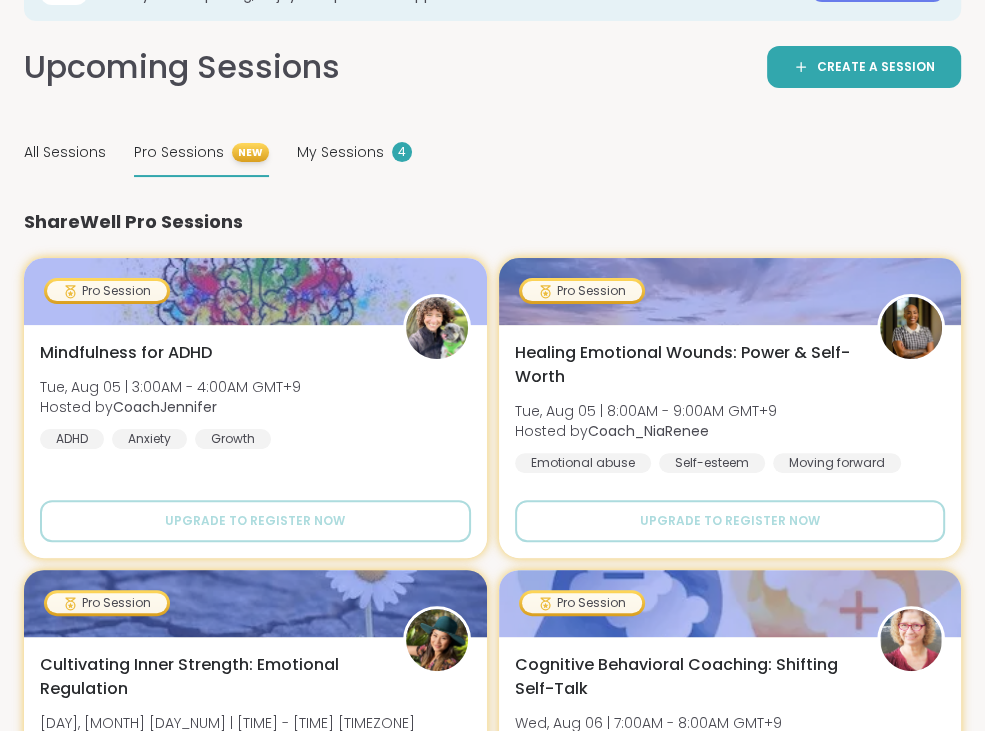 scroll, scrollTop: 164, scrollLeft: 0, axis: vertical 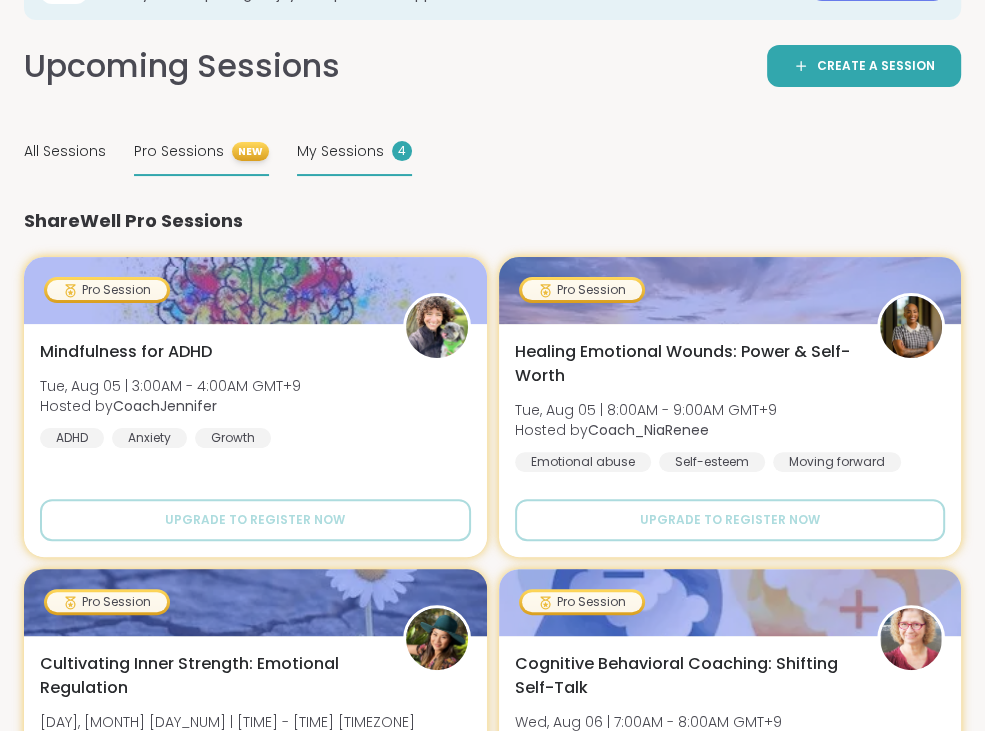 click on "My Sessions 4" at bounding box center (354, 152) 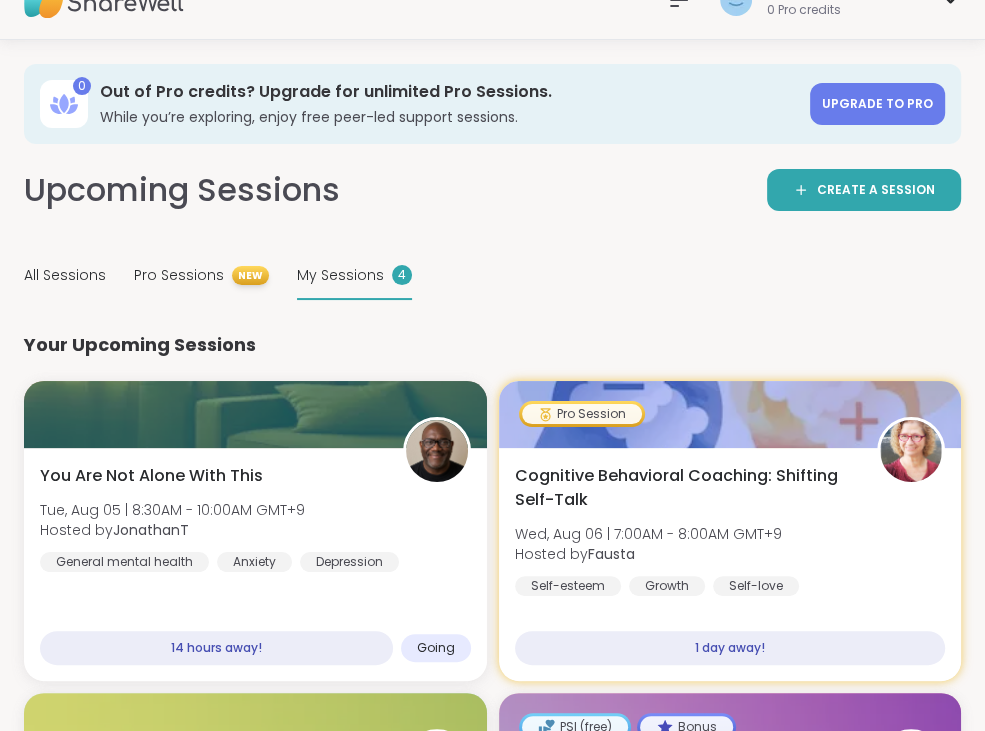 scroll, scrollTop: 0, scrollLeft: 0, axis: both 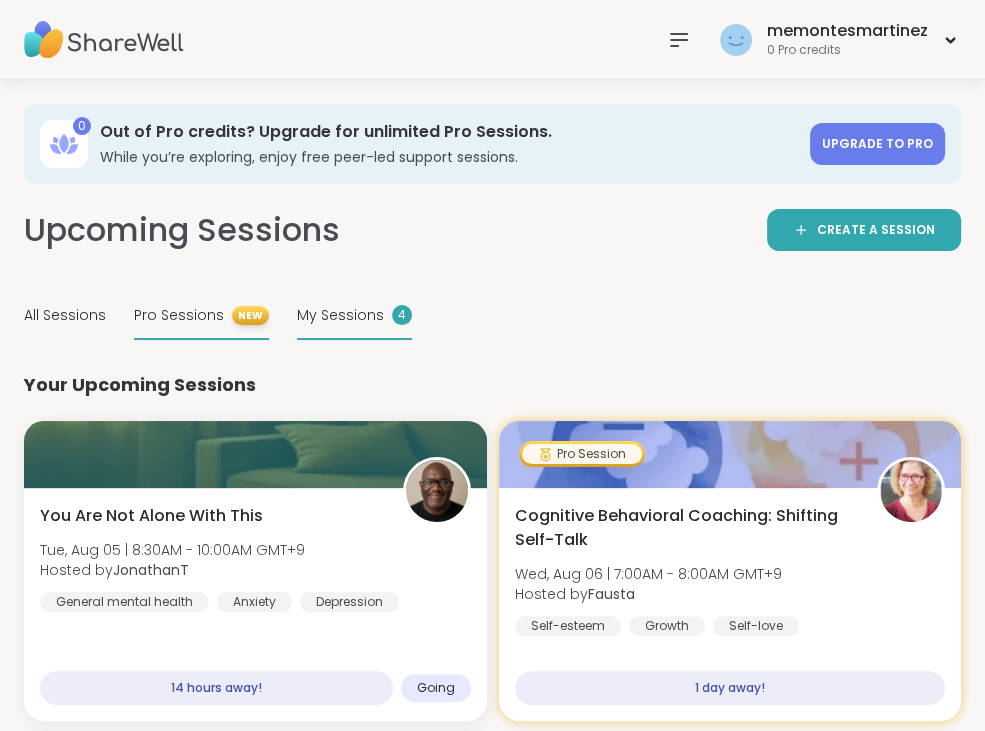 click on "Pro Sessions" at bounding box center (179, 315) 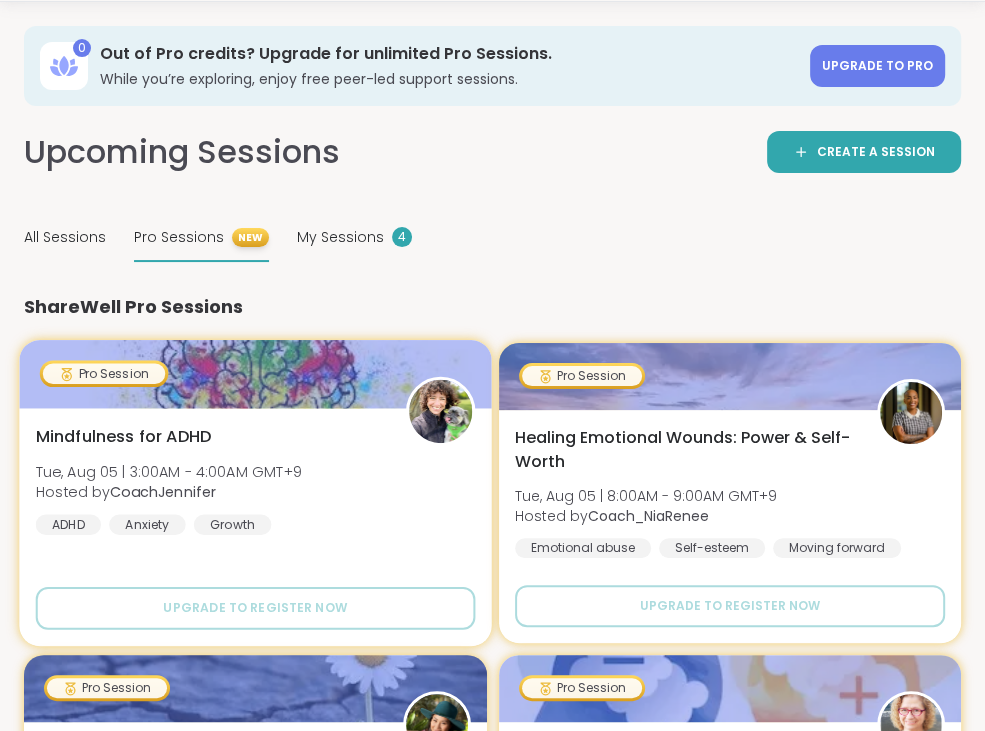 scroll, scrollTop: 0, scrollLeft: 0, axis: both 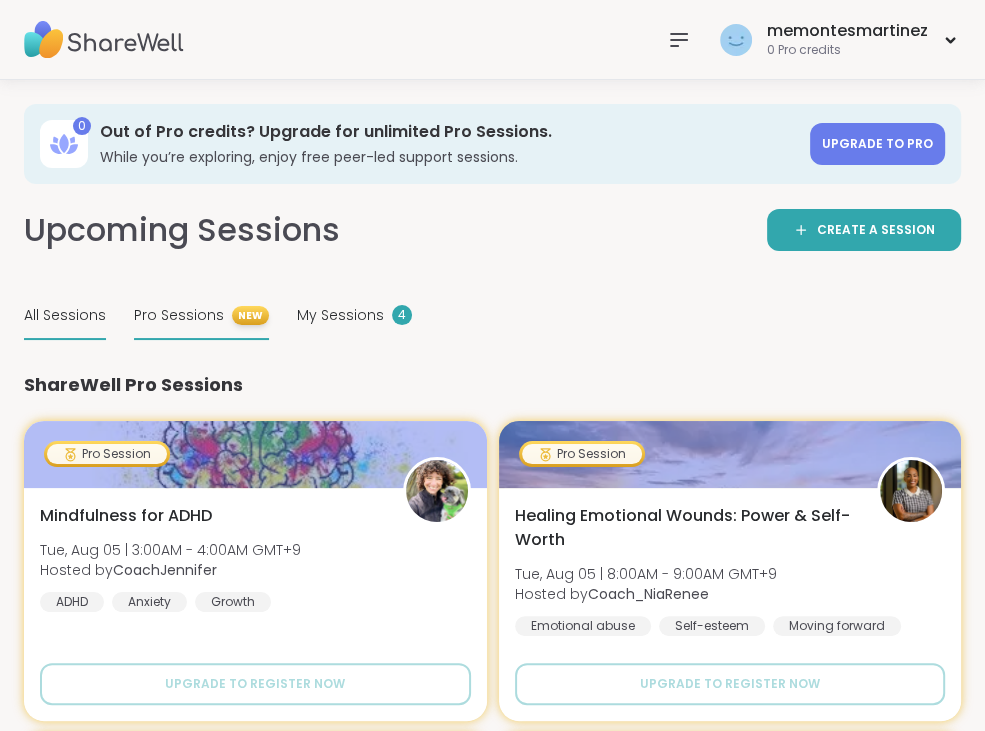 click on "All Sessions" at bounding box center (65, 316) 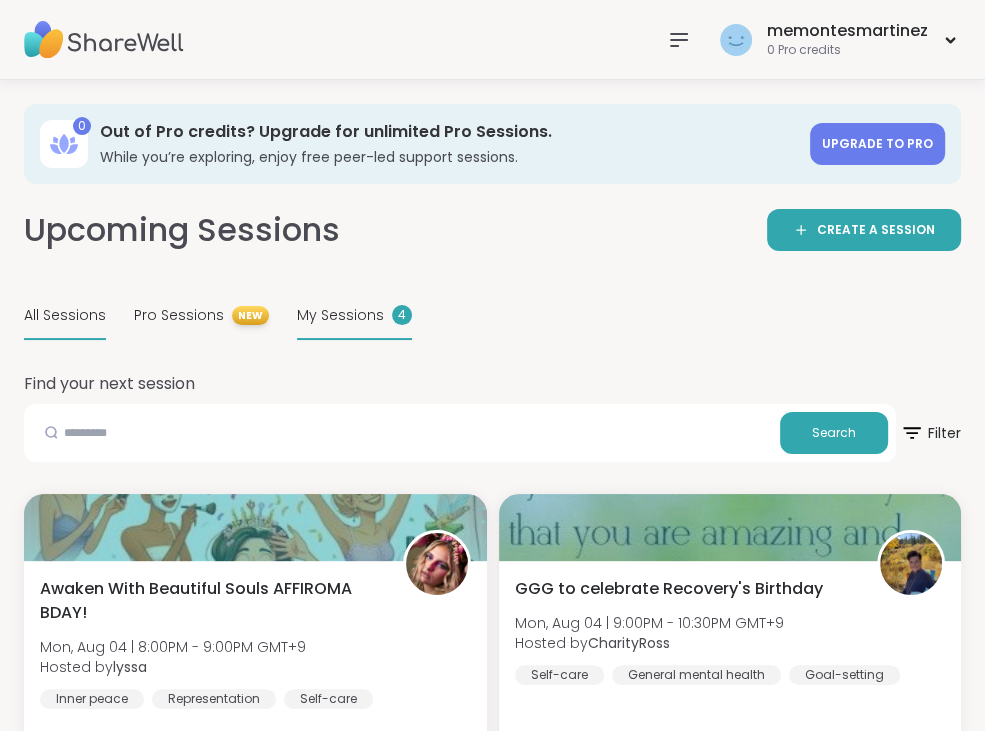 click on "My Sessions" at bounding box center [340, 315] 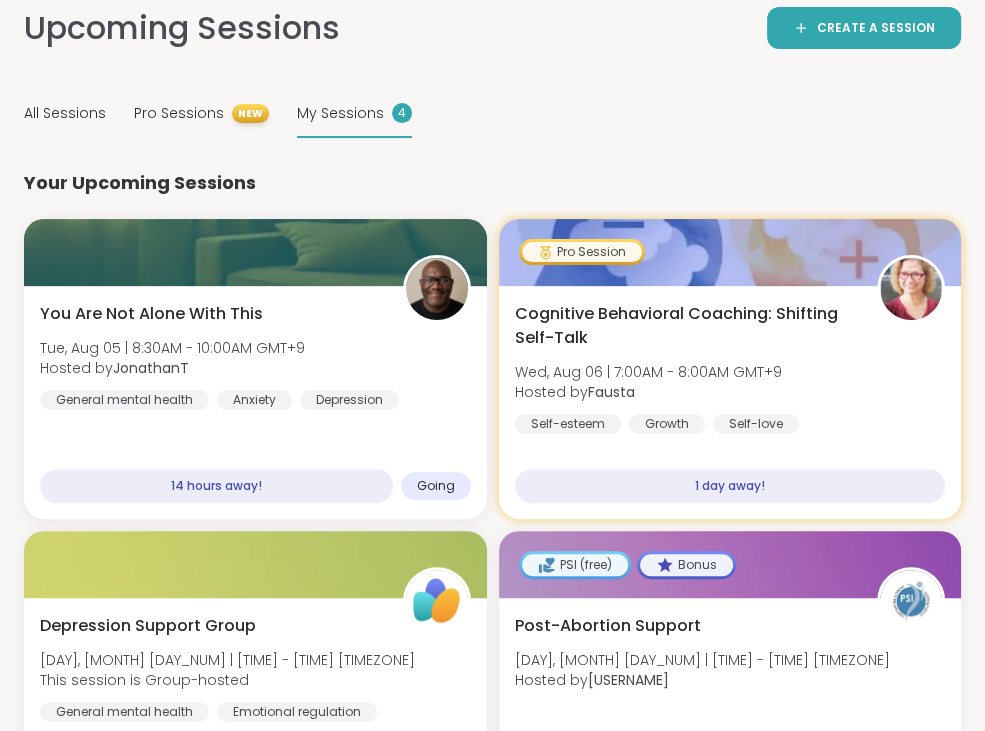 scroll, scrollTop: 208, scrollLeft: 0, axis: vertical 